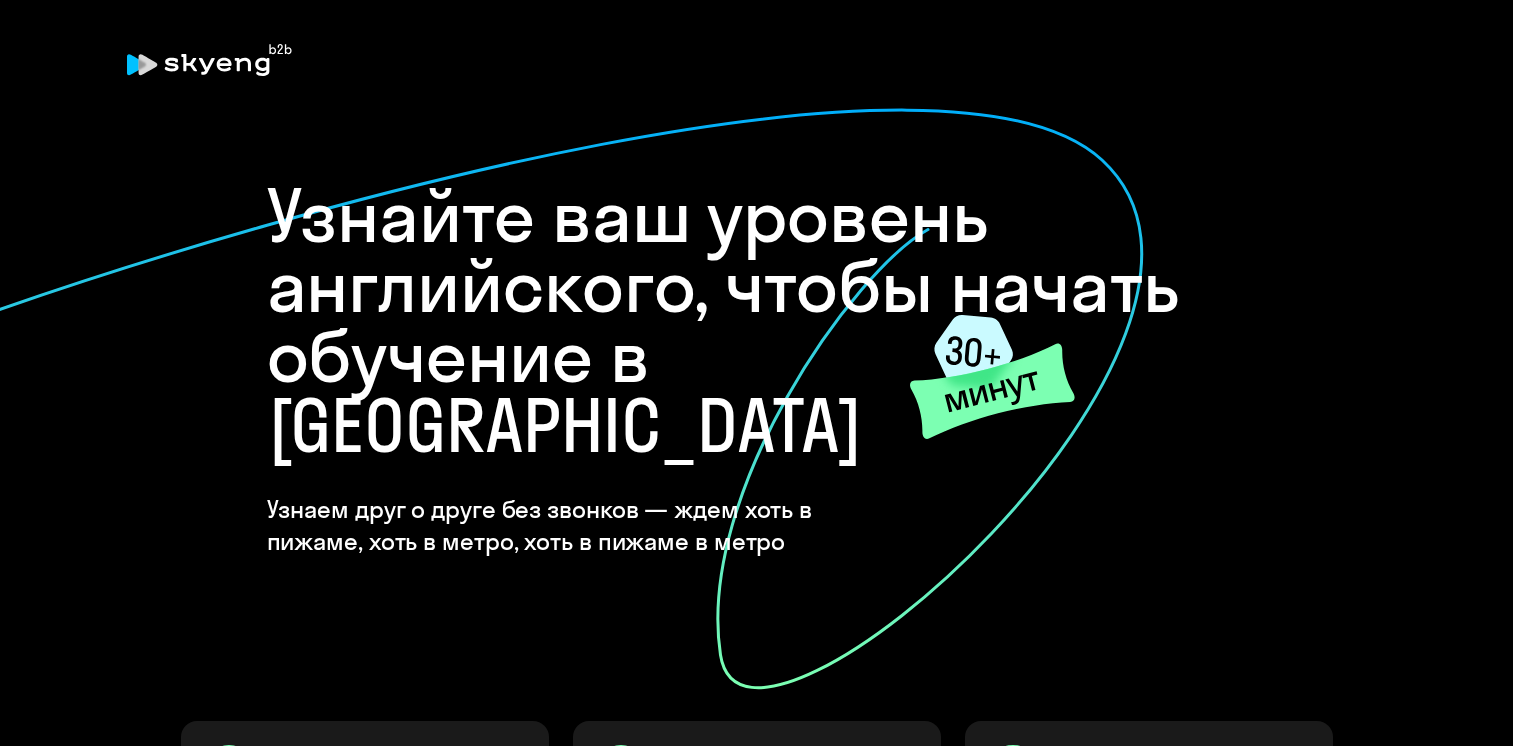 scroll, scrollTop: 0, scrollLeft: 0, axis: both 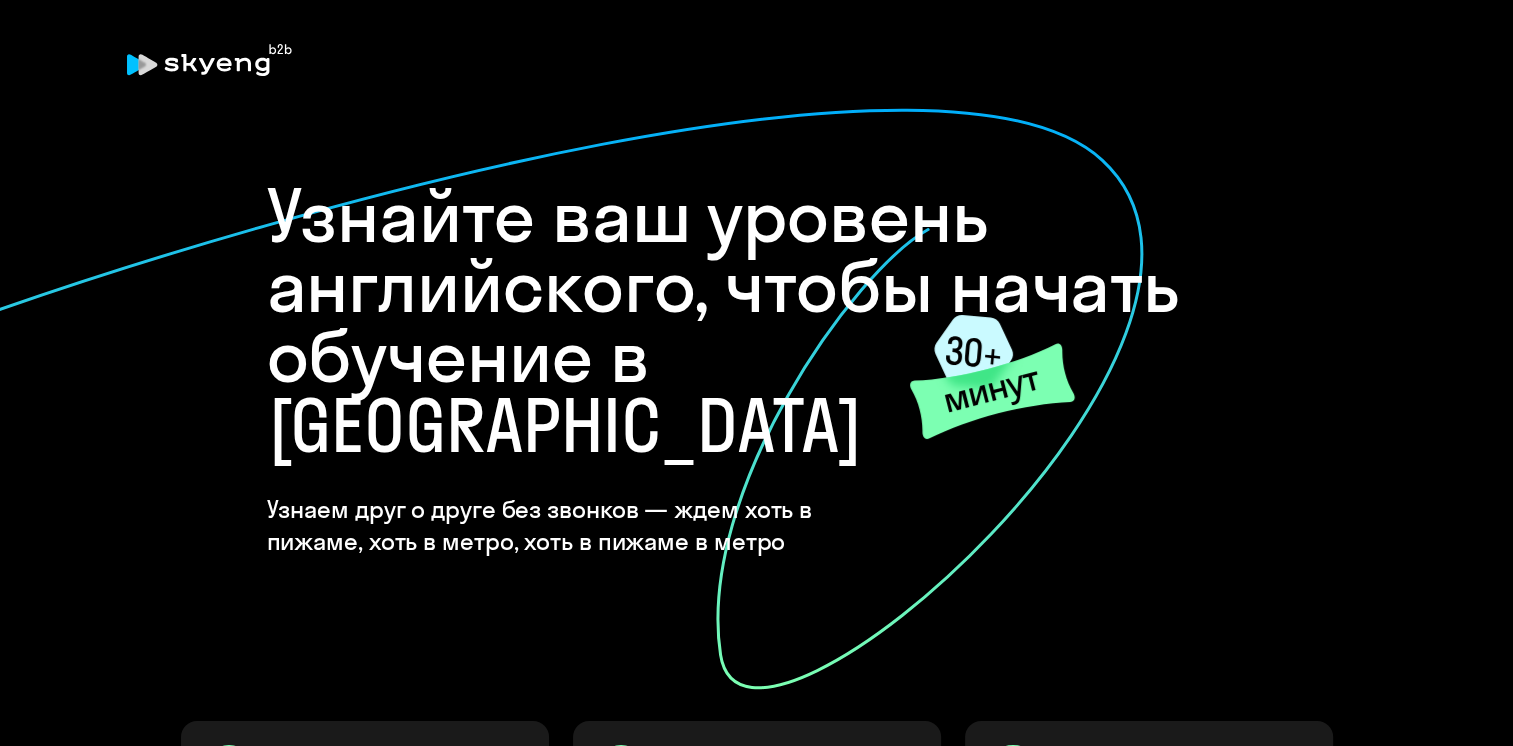 click on "Узнаем друг о друге без звонков — ждем хоть в пижаме, хоть в метро, хоть в пижаме в метро" 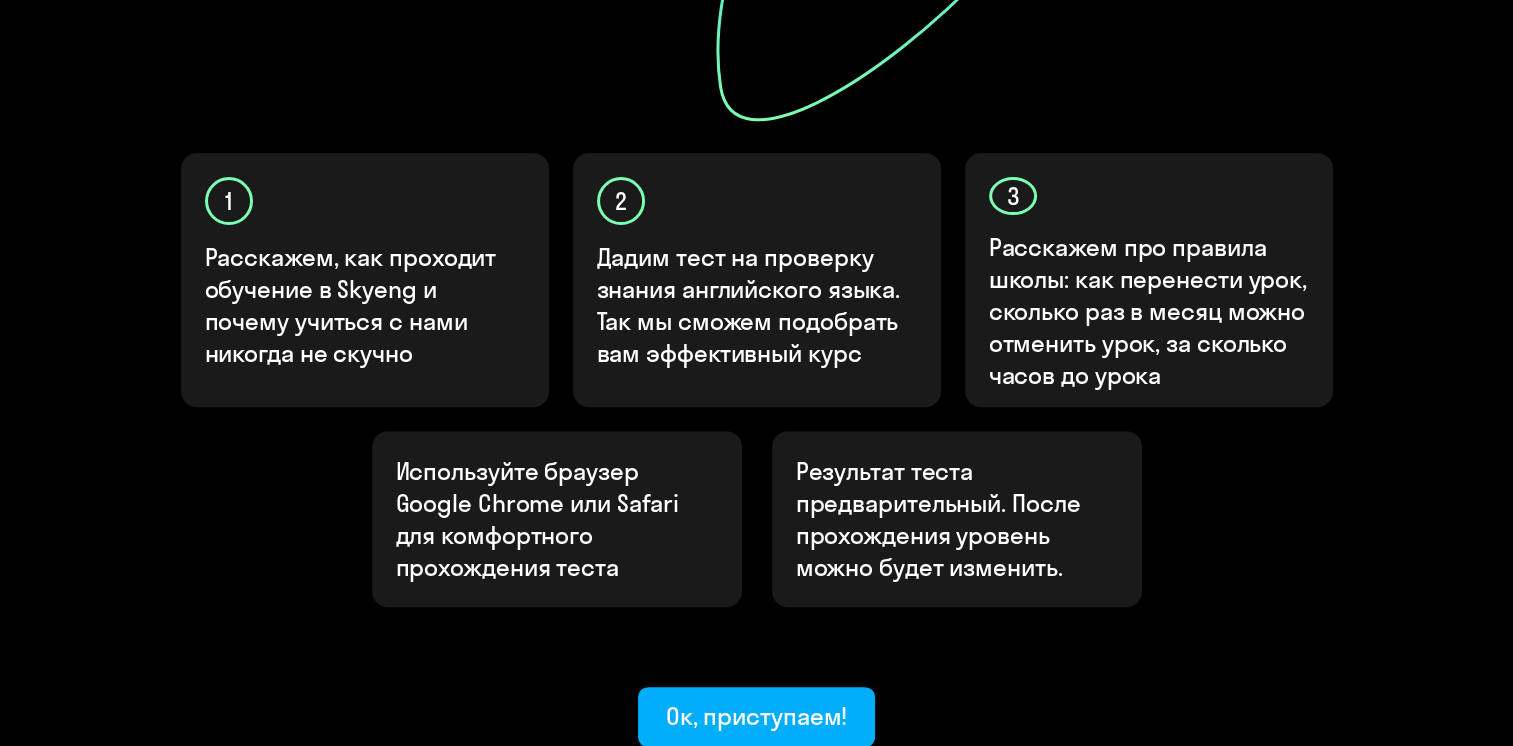 scroll, scrollTop: 697, scrollLeft: 0, axis: vertical 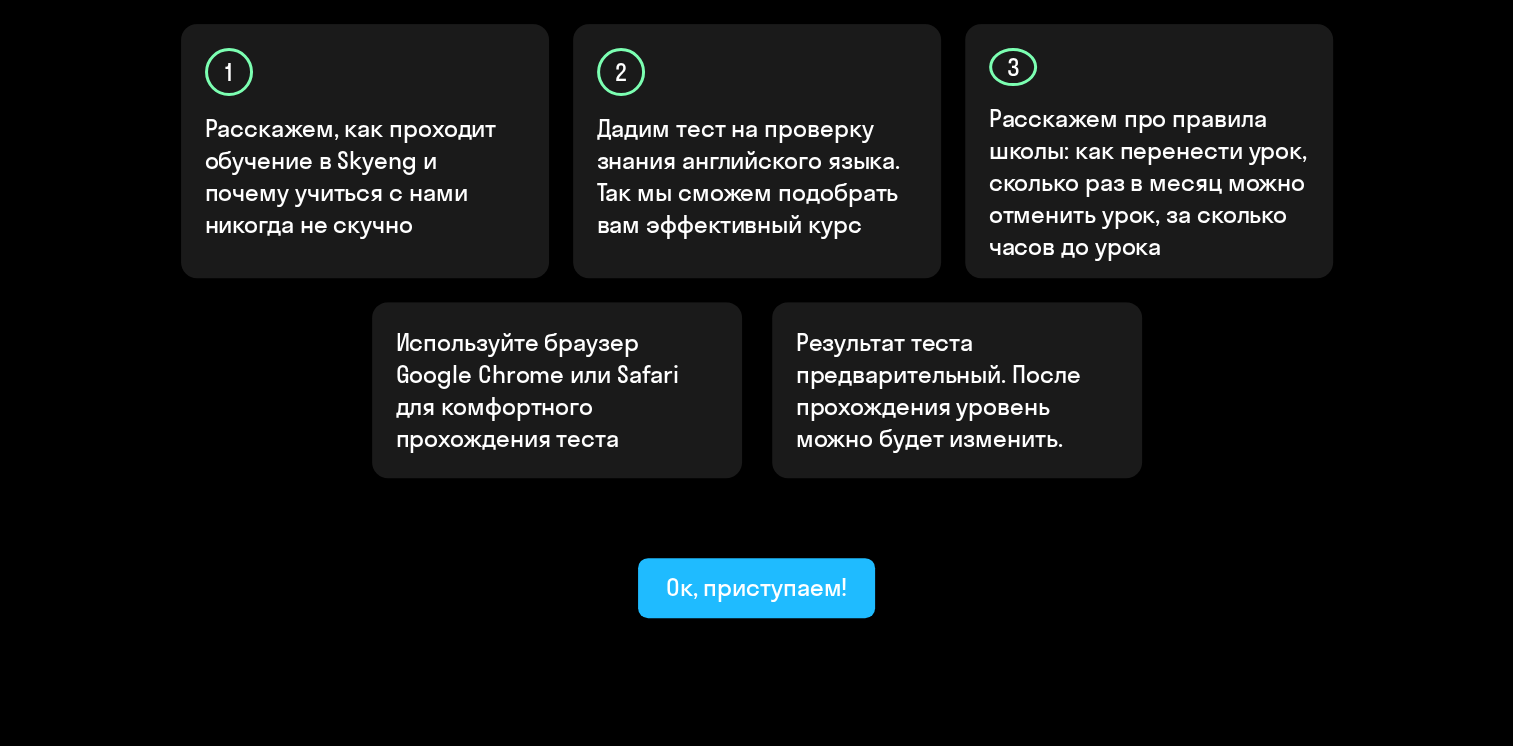 click on "Ок, приступаем!" 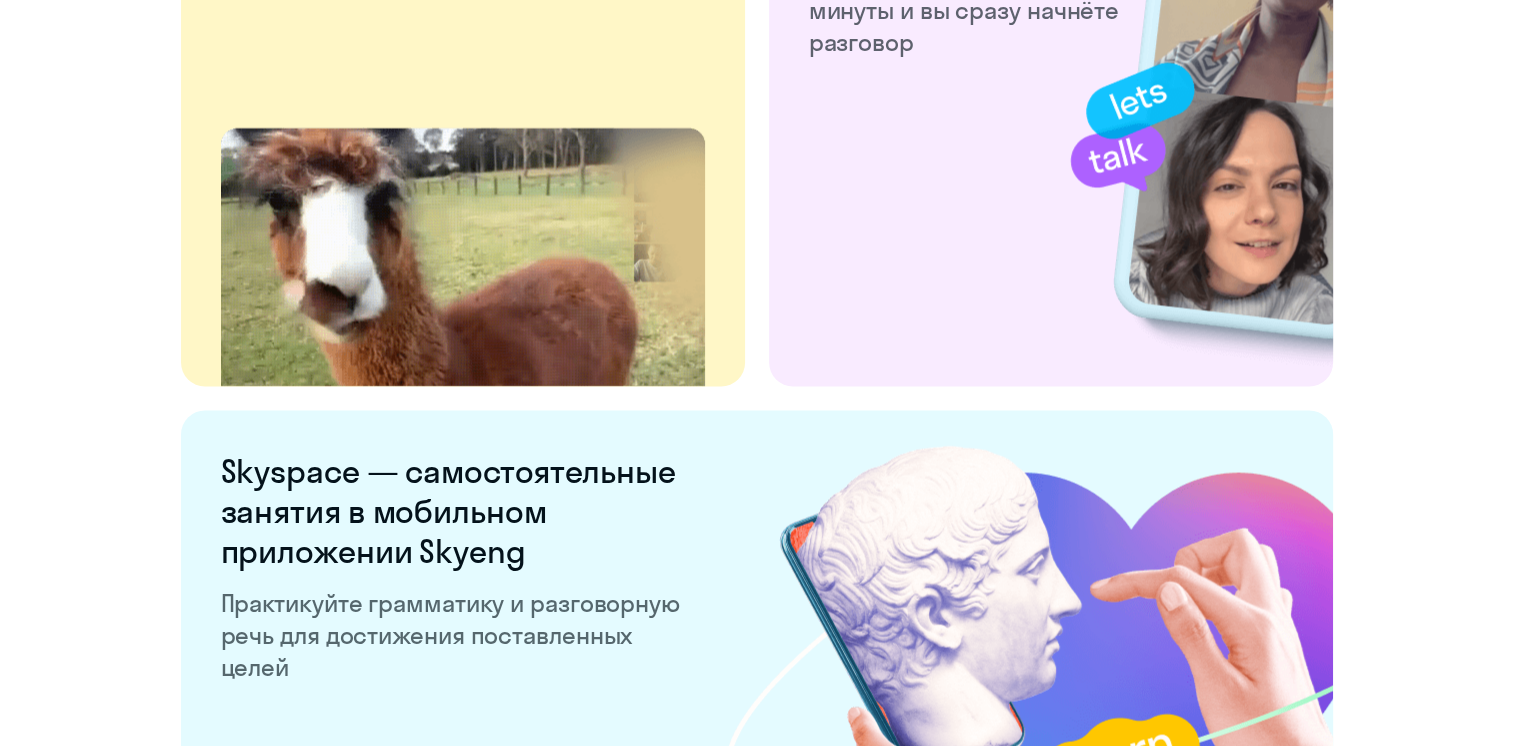 scroll, scrollTop: 3800, scrollLeft: 0, axis: vertical 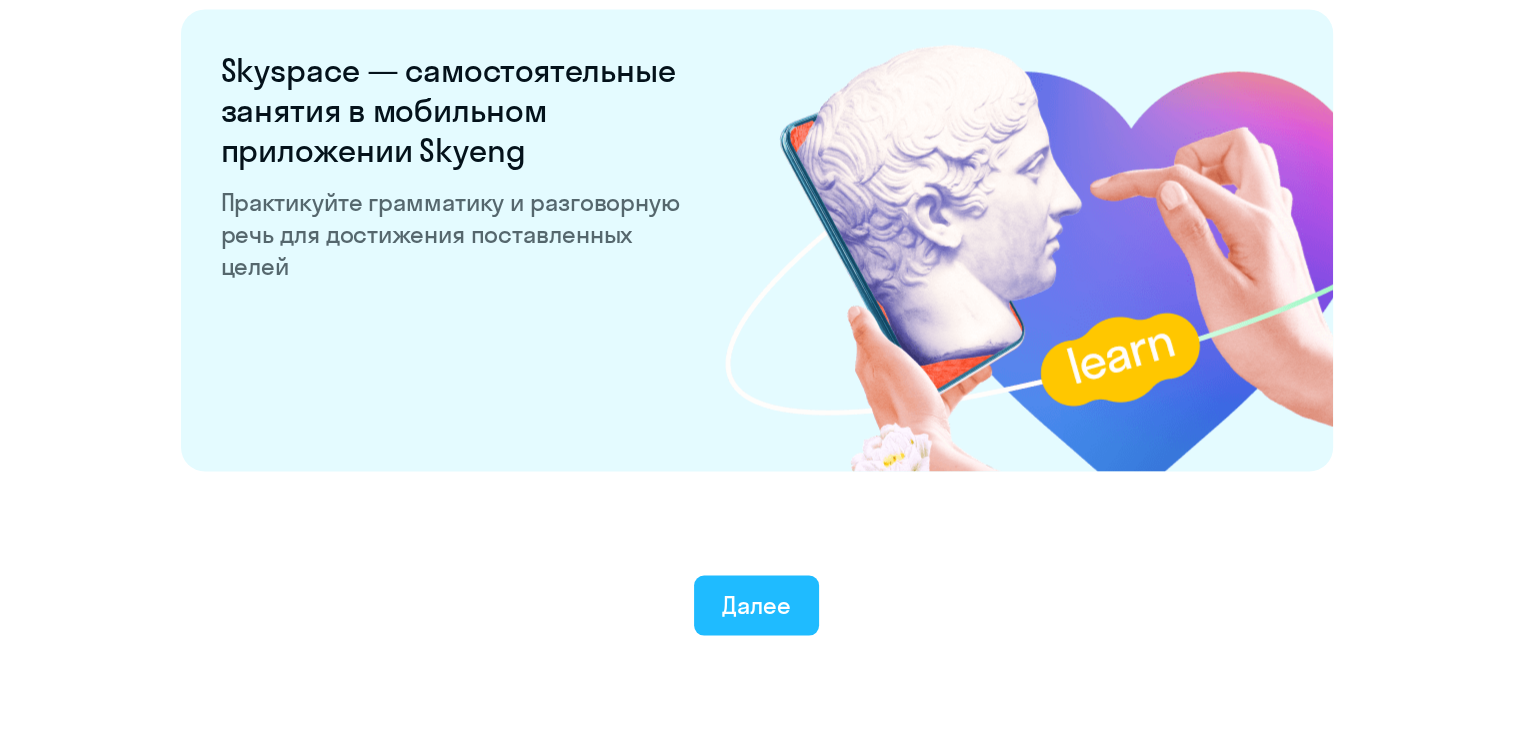 click on "Далее" 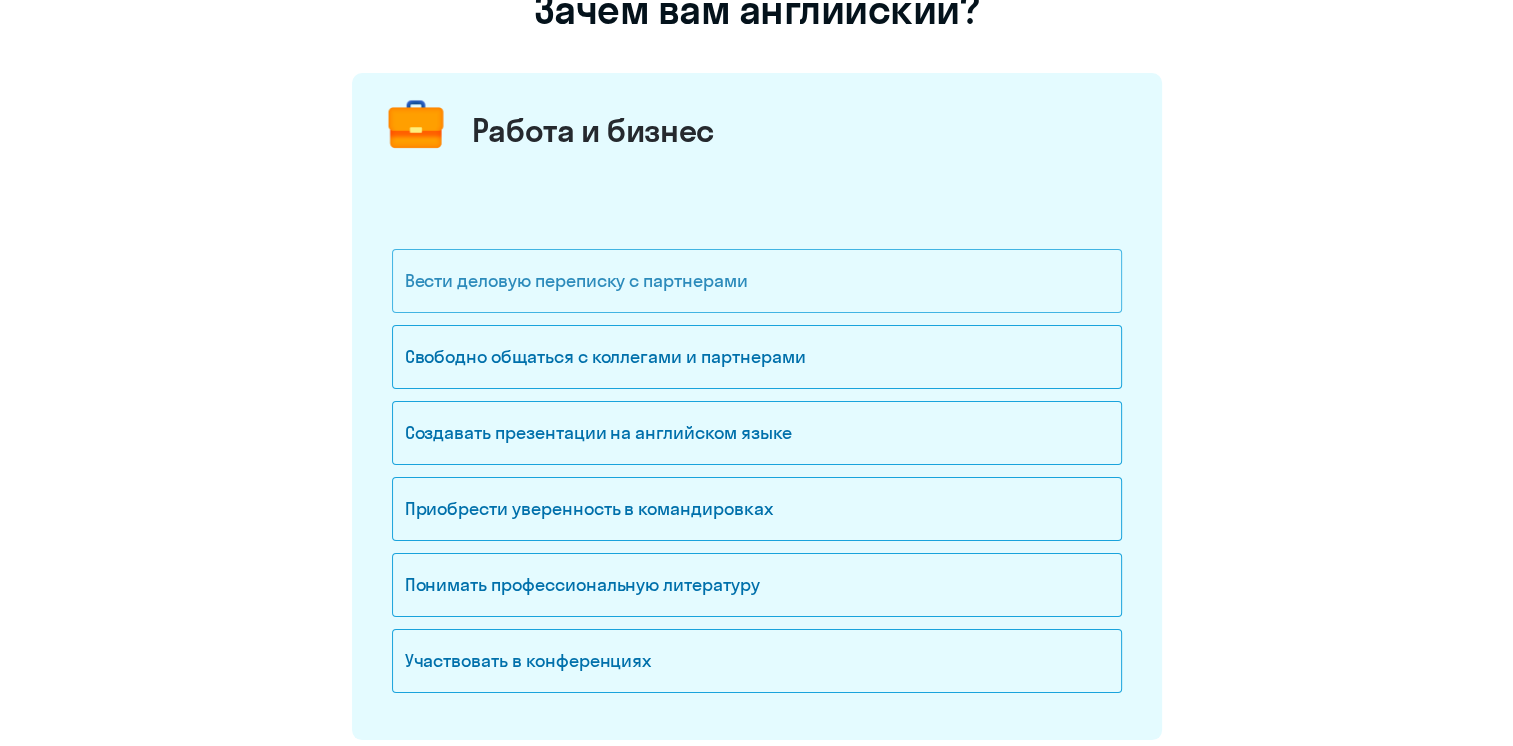 scroll, scrollTop: 200, scrollLeft: 0, axis: vertical 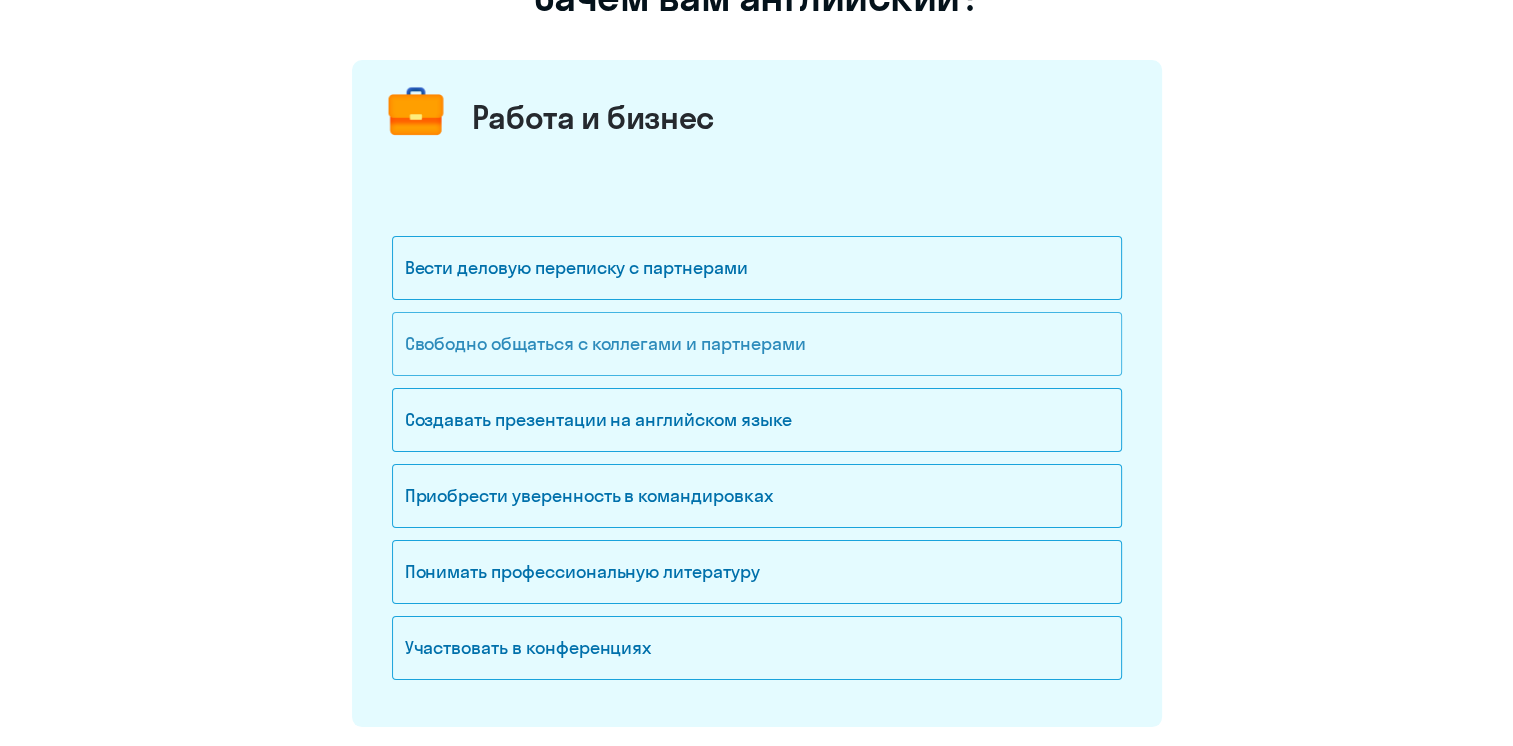 click on "Свободно общаться с коллегами и партнерами" 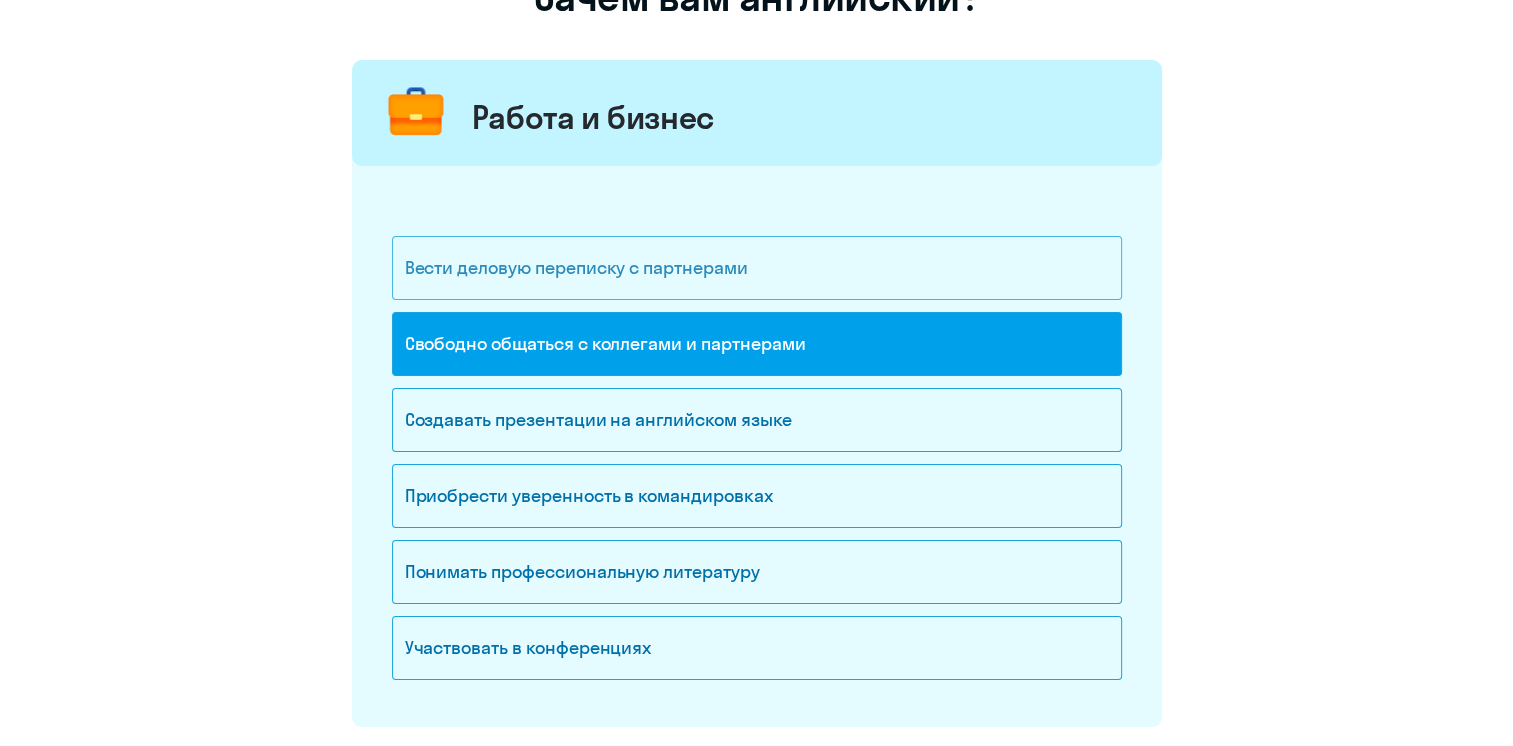 click on "Вести деловую переписку с партнерами" 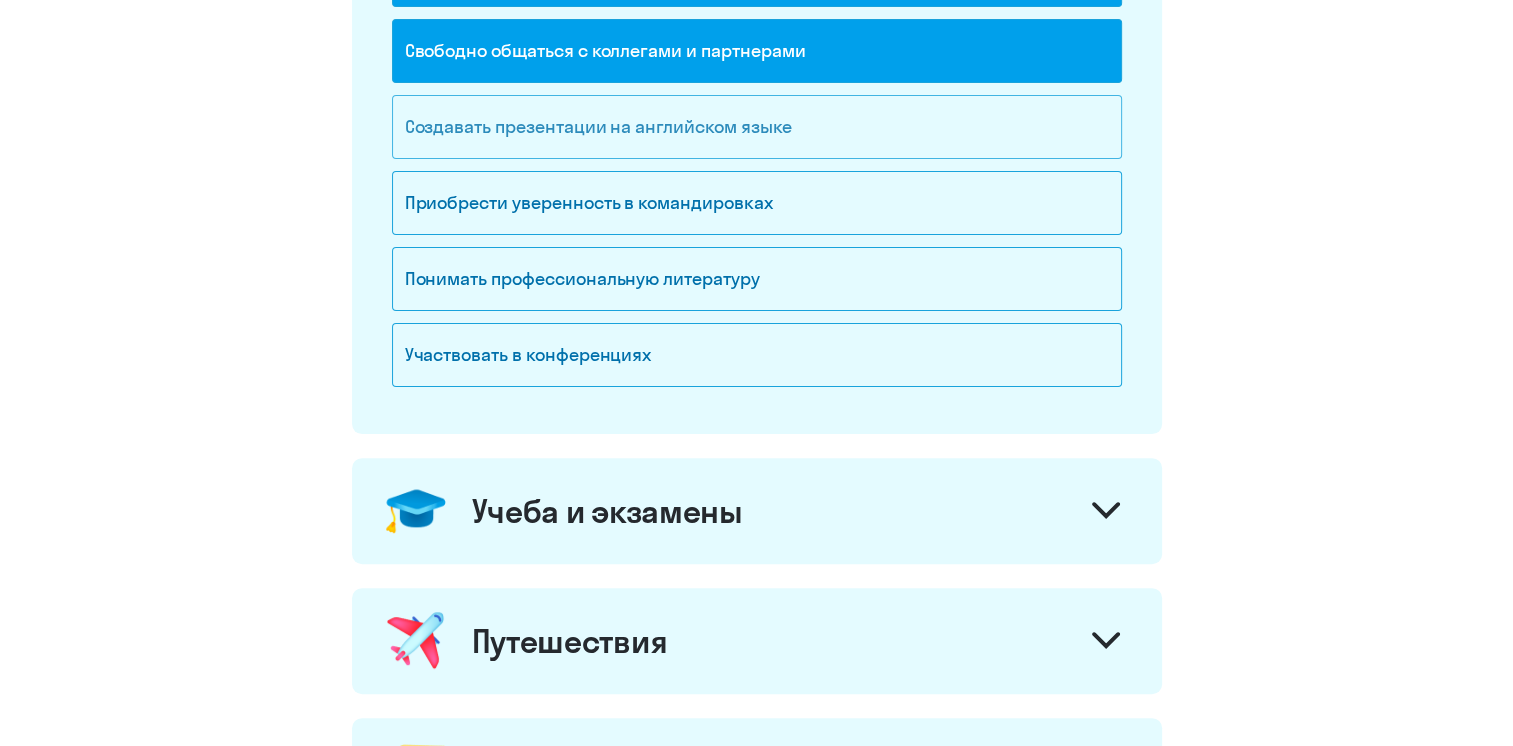 scroll, scrollTop: 500, scrollLeft: 0, axis: vertical 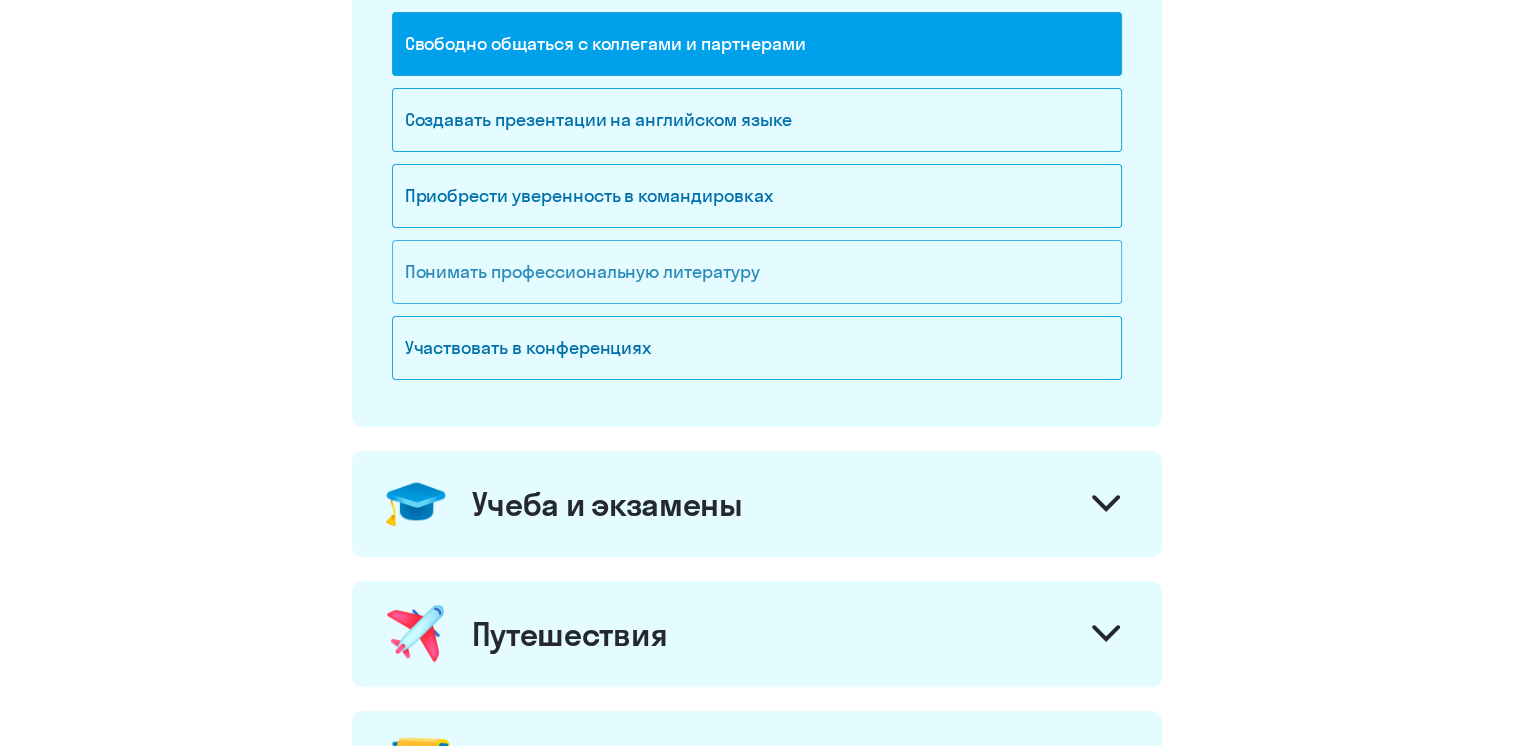 click on "Понимать профессиональную литературу" 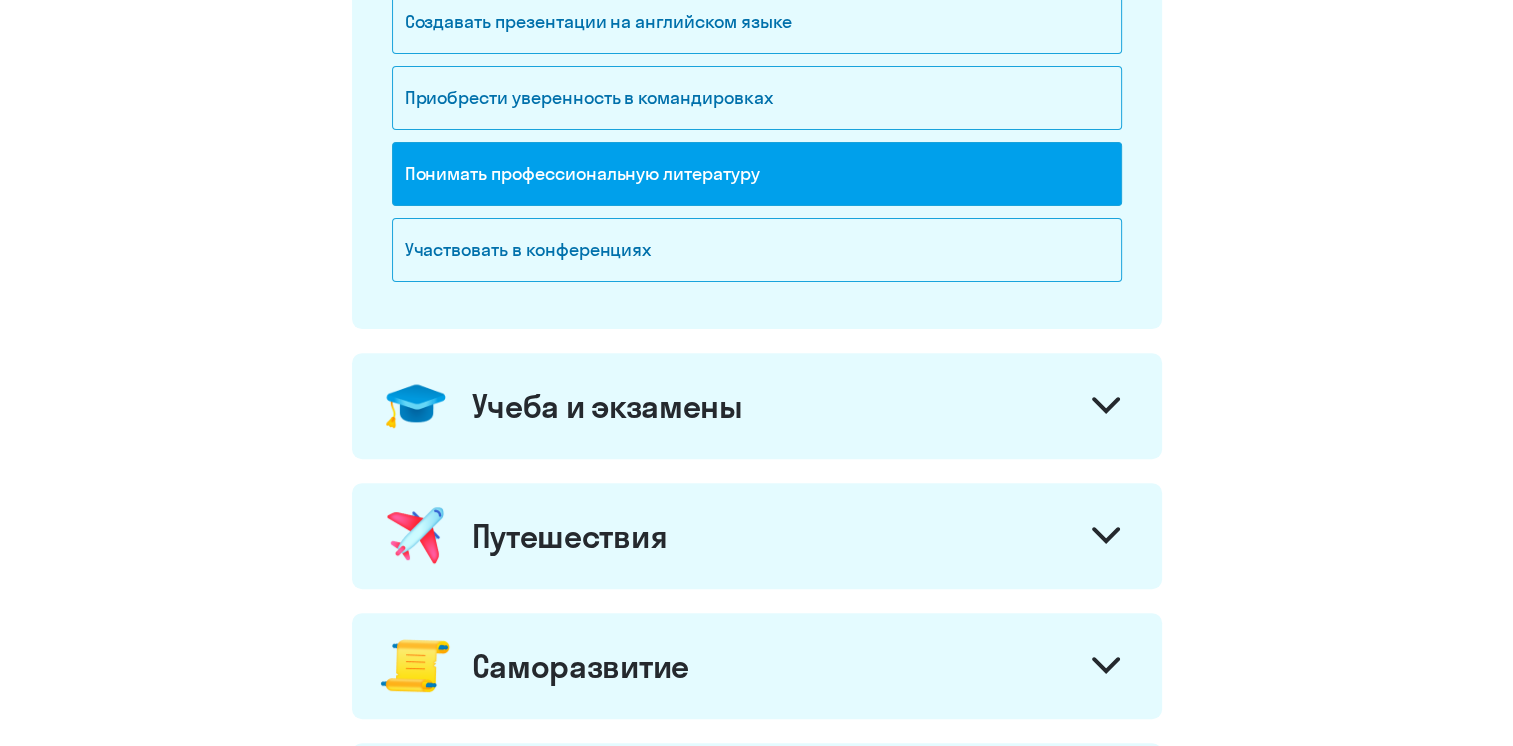 scroll, scrollTop: 600, scrollLeft: 0, axis: vertical 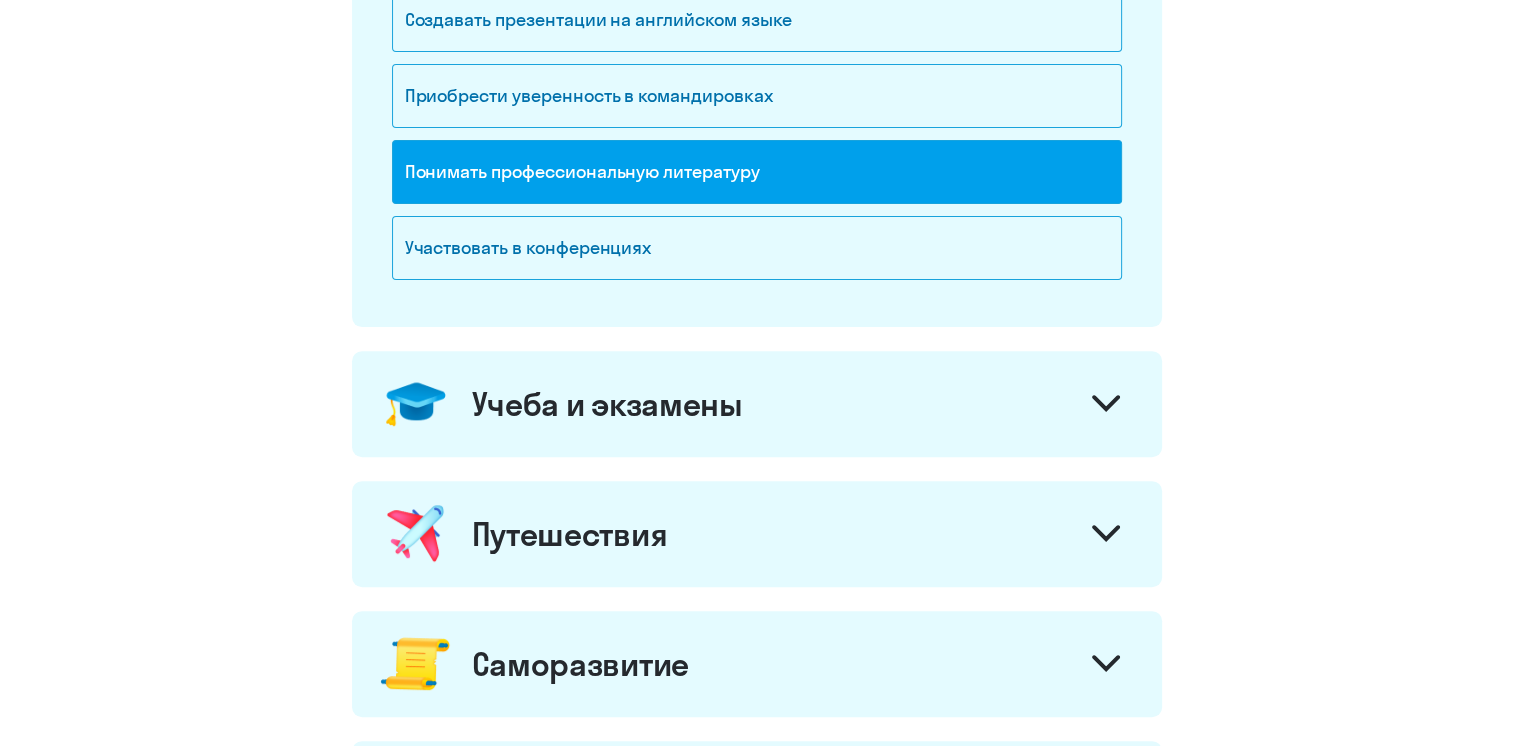 click on "Учеба и экзамены" 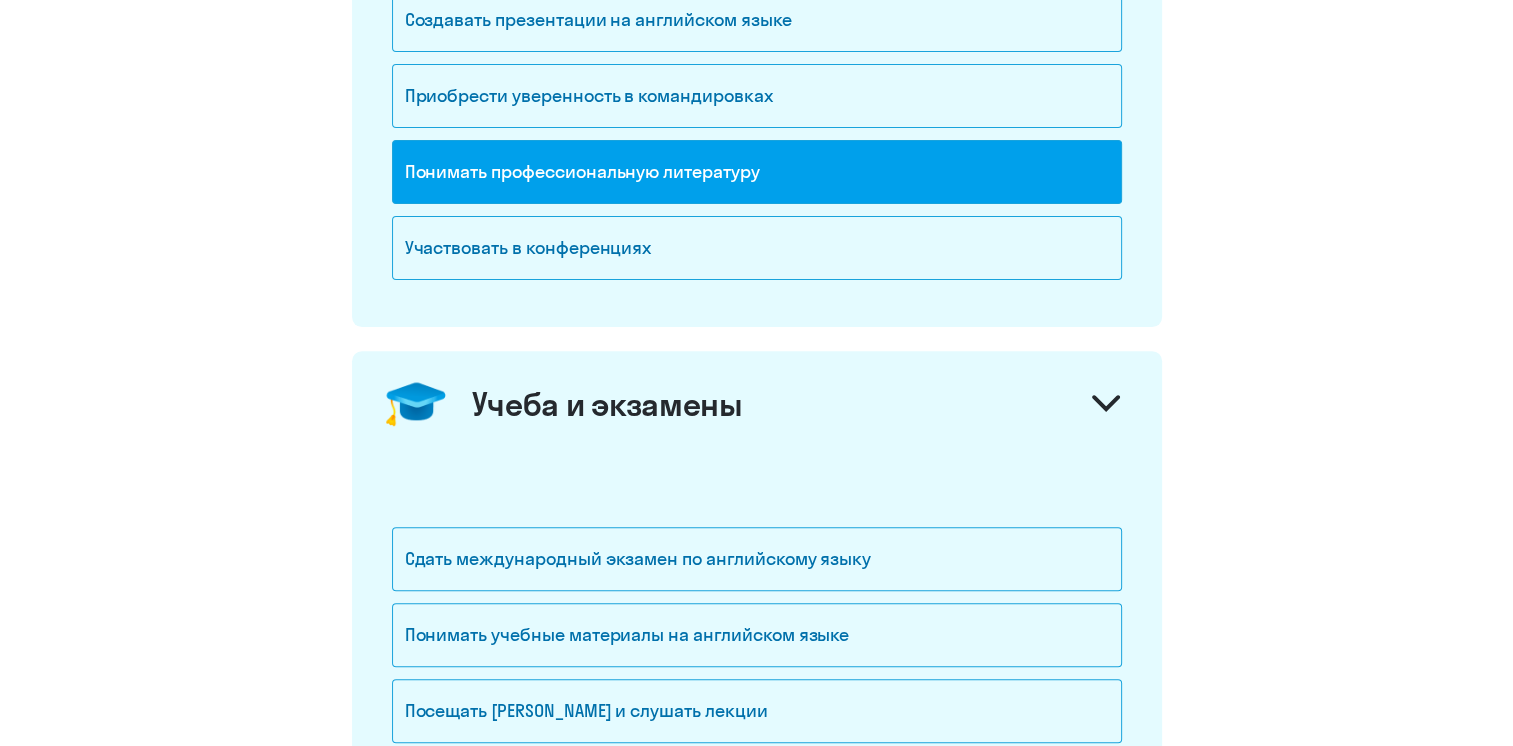 click on "Учеба и экзамены" 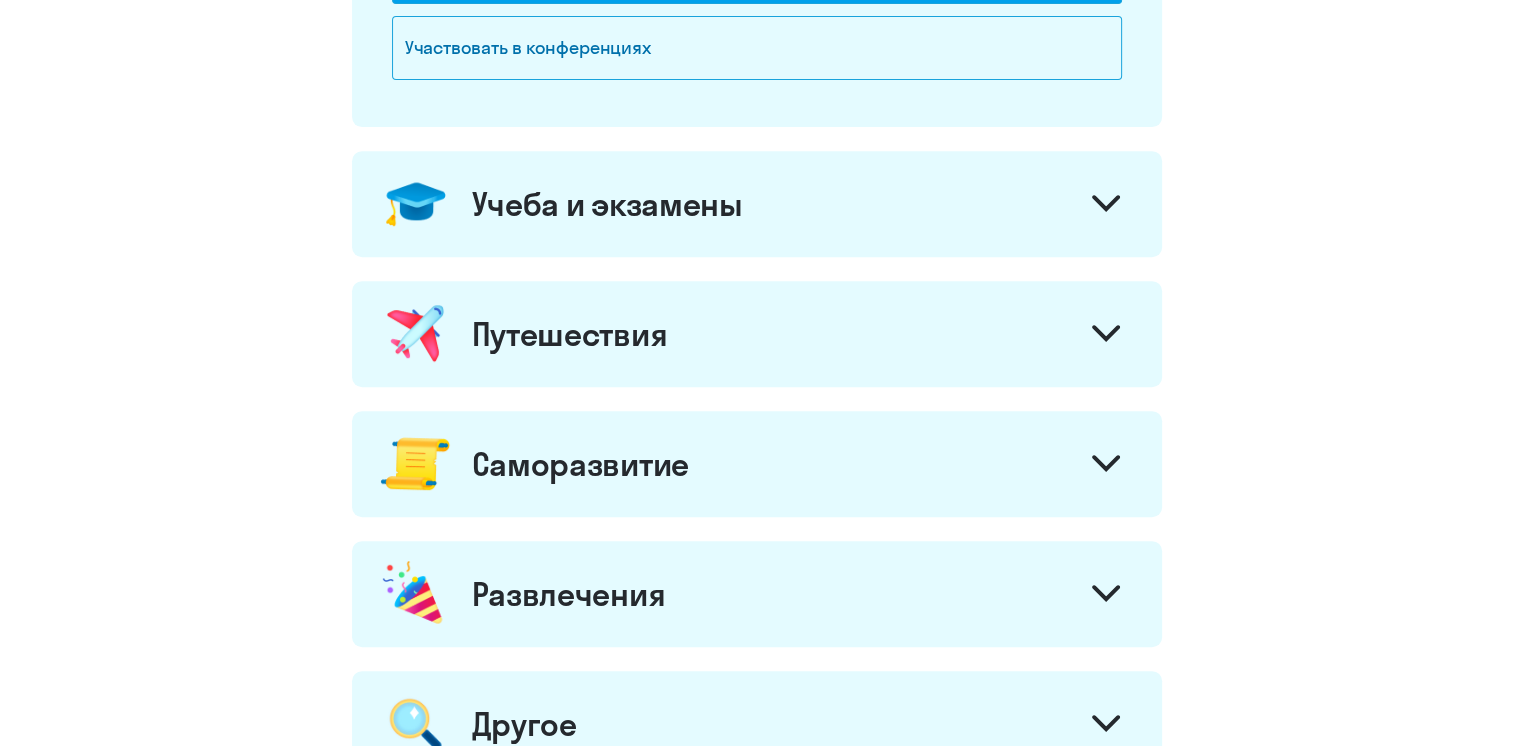 click on "Путешествия" 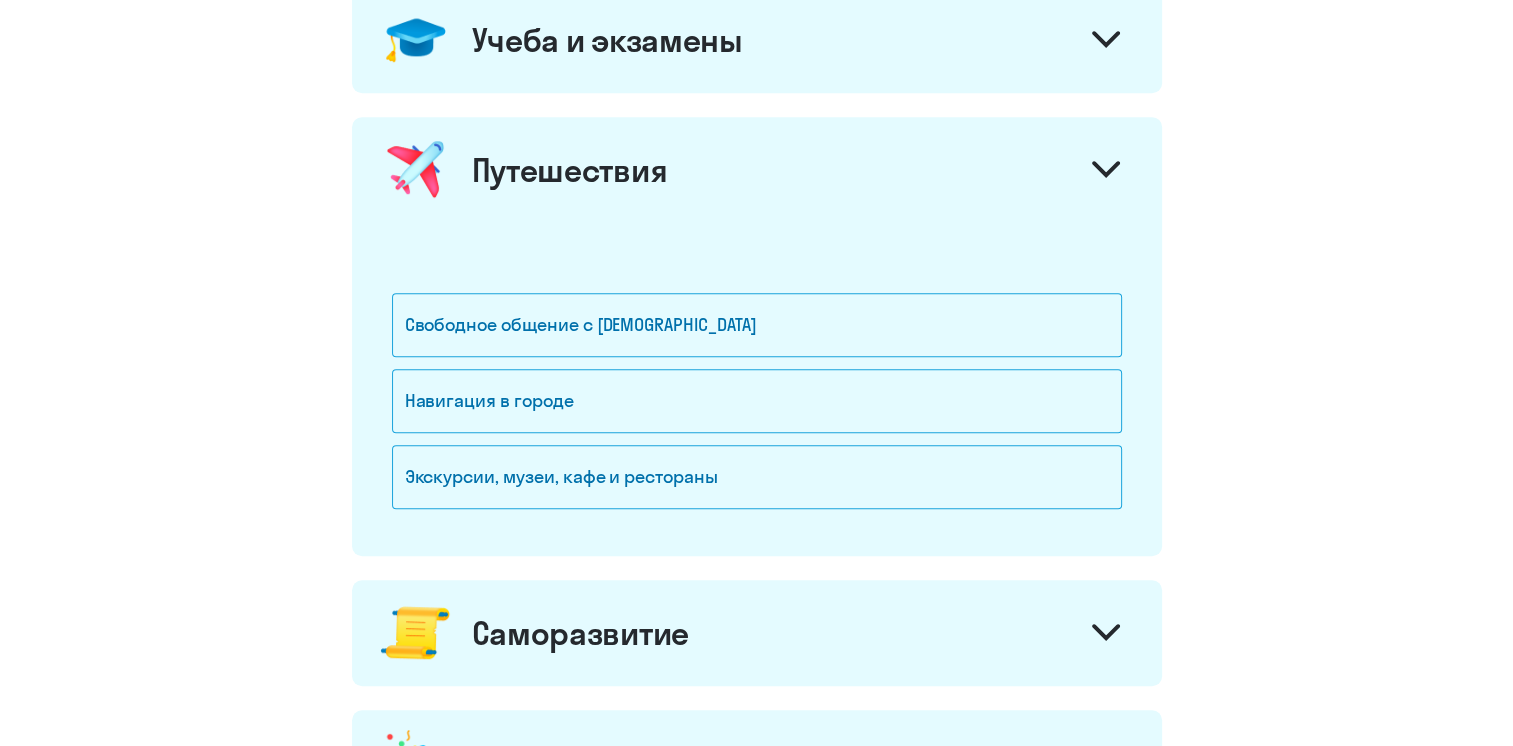 scroll, scrollTop: 1000, scrollLeft: 0, axis: vertical 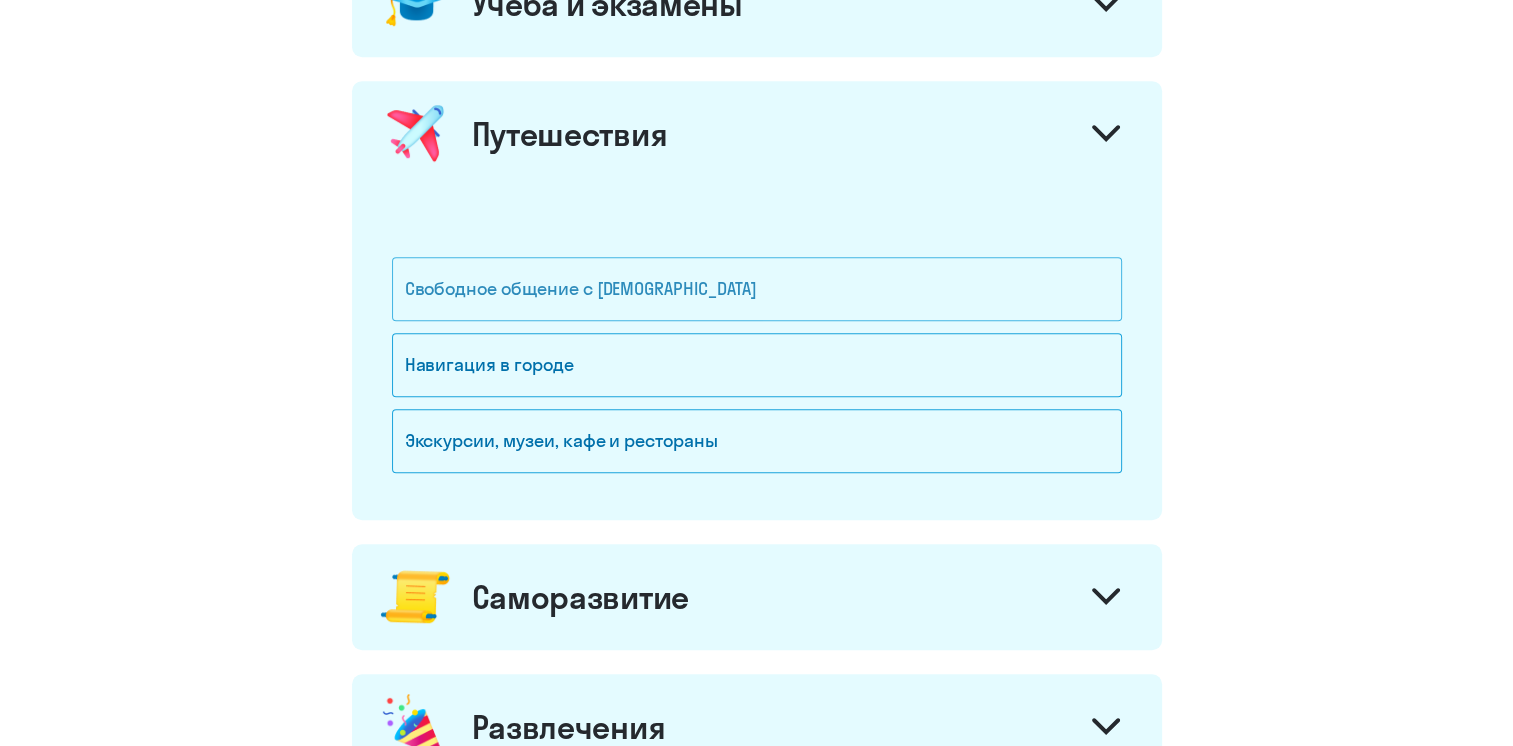 click on "Свободное общение с [DEMOGRAPHIC_DATA]" 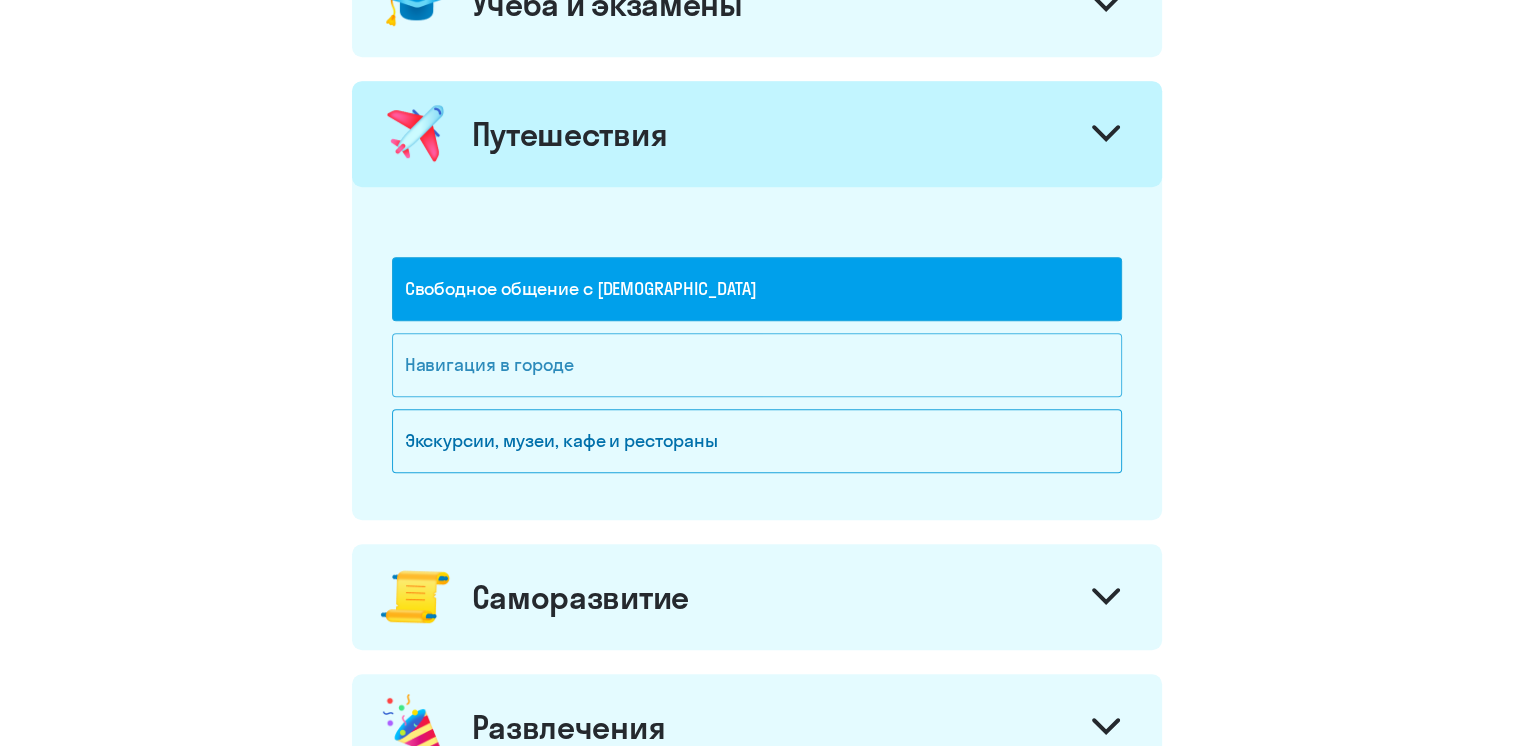 click on "Навигация в городе" 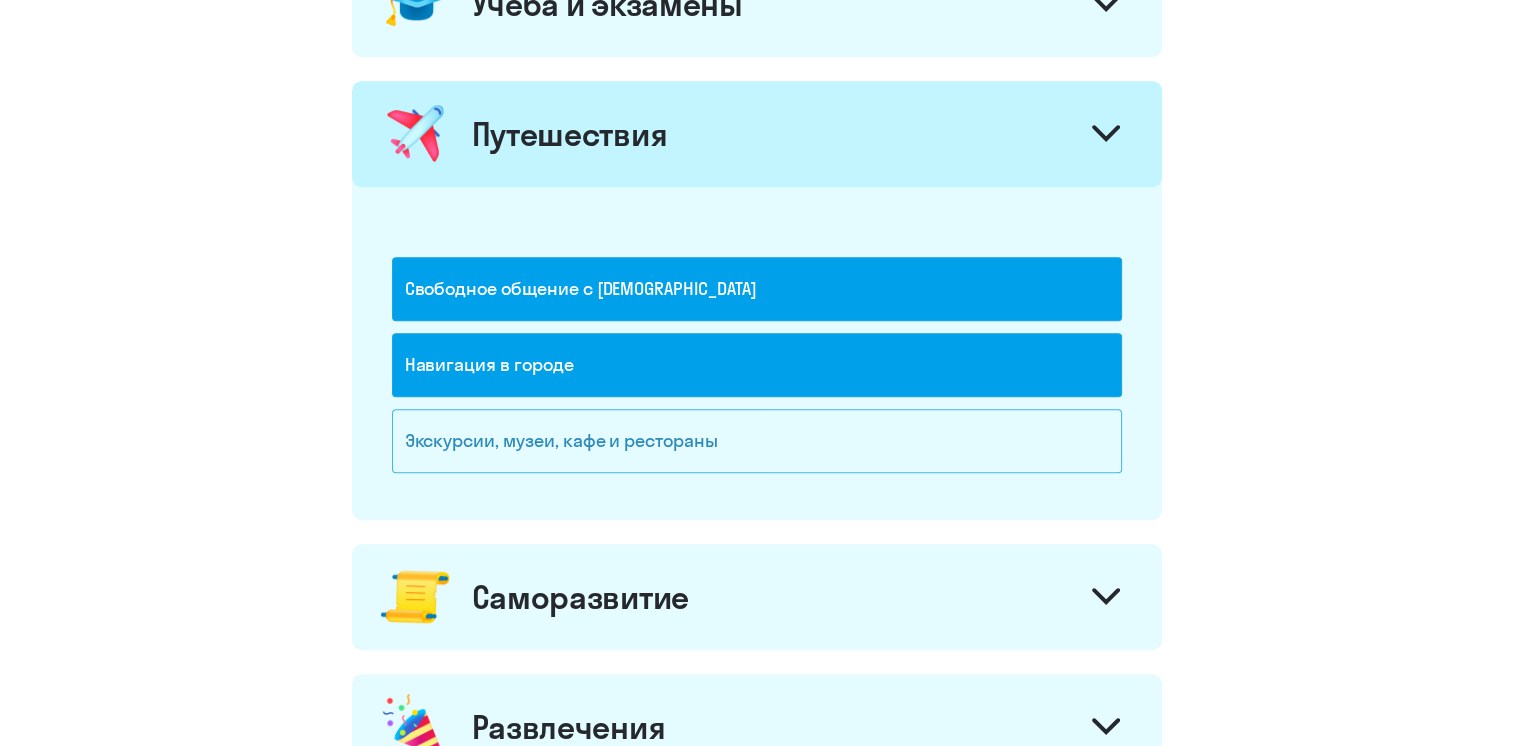 click on "Экскурсии, музеи, кафе и рестораны" 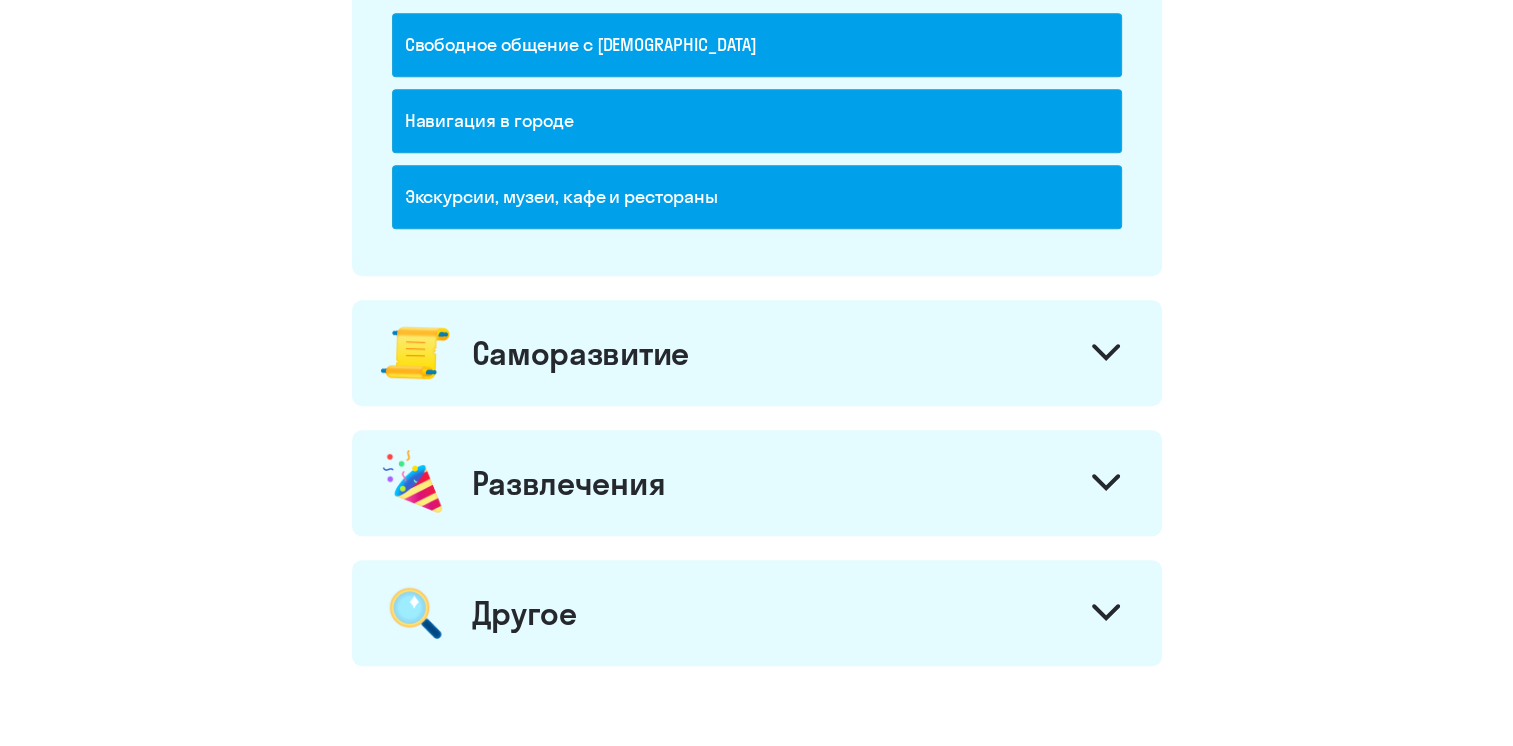 scroll, scrollTop: 1300, scrollLeft: 0, axis: vertical 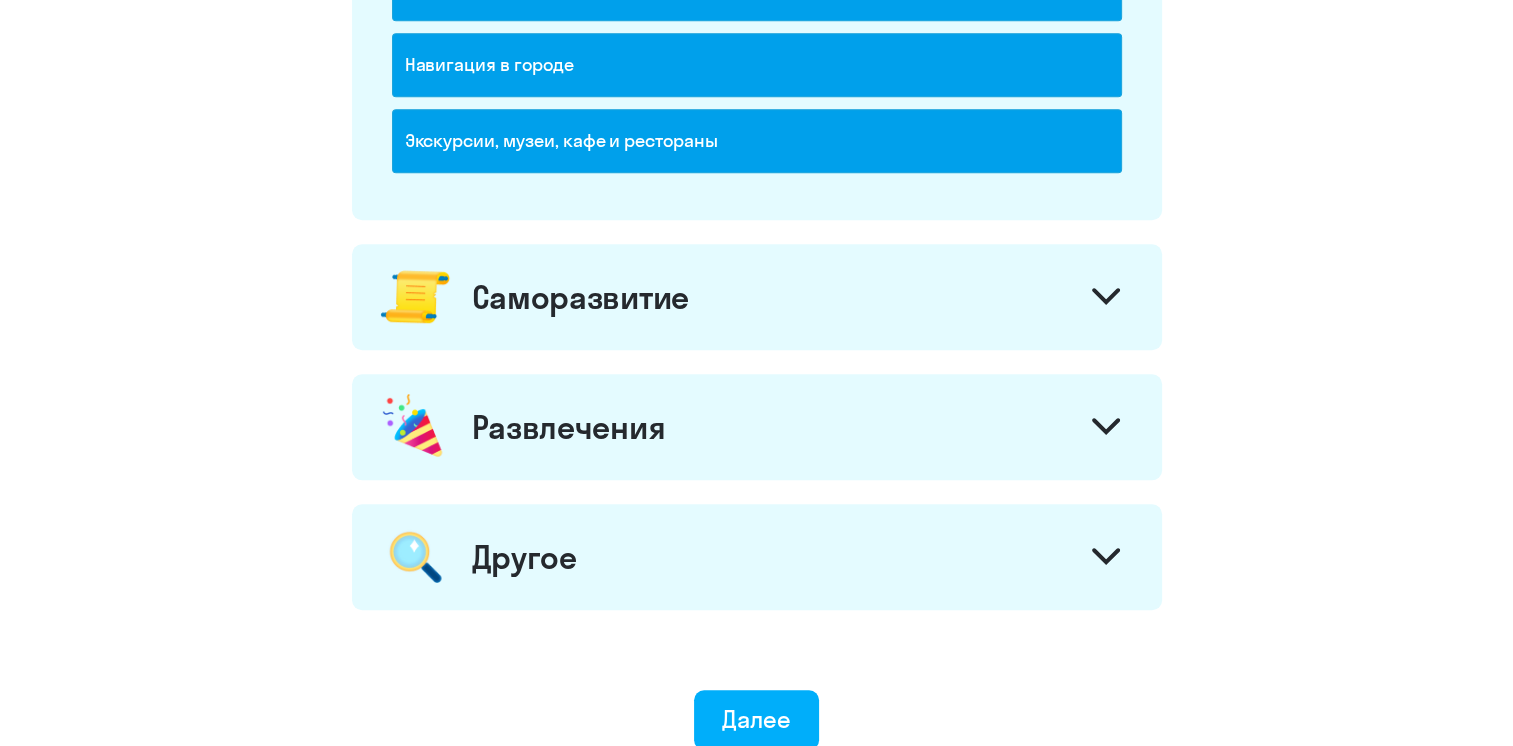 click on "Саморазвитие" 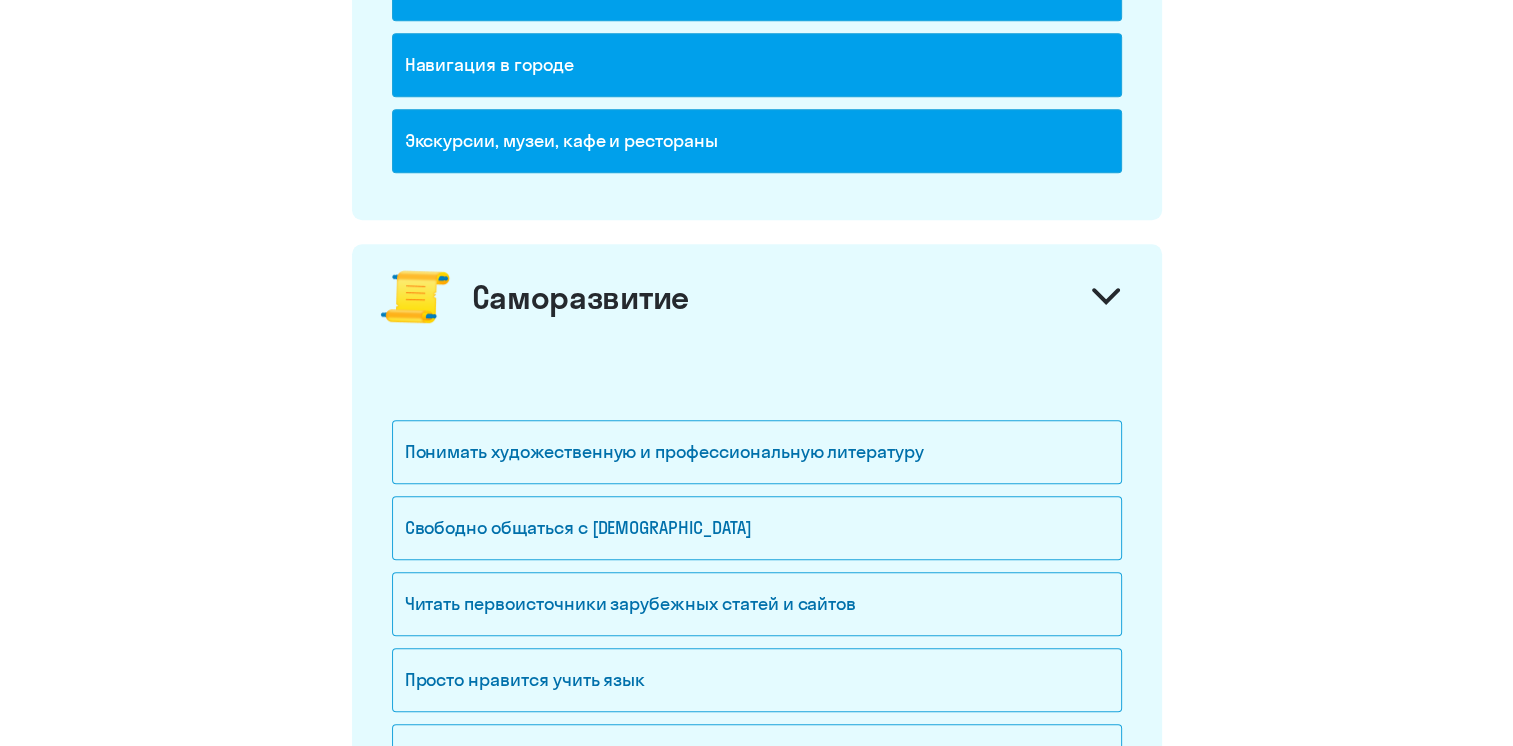 scroll, scrollTop: 1500, scrollLeft: 0, axis: vertical 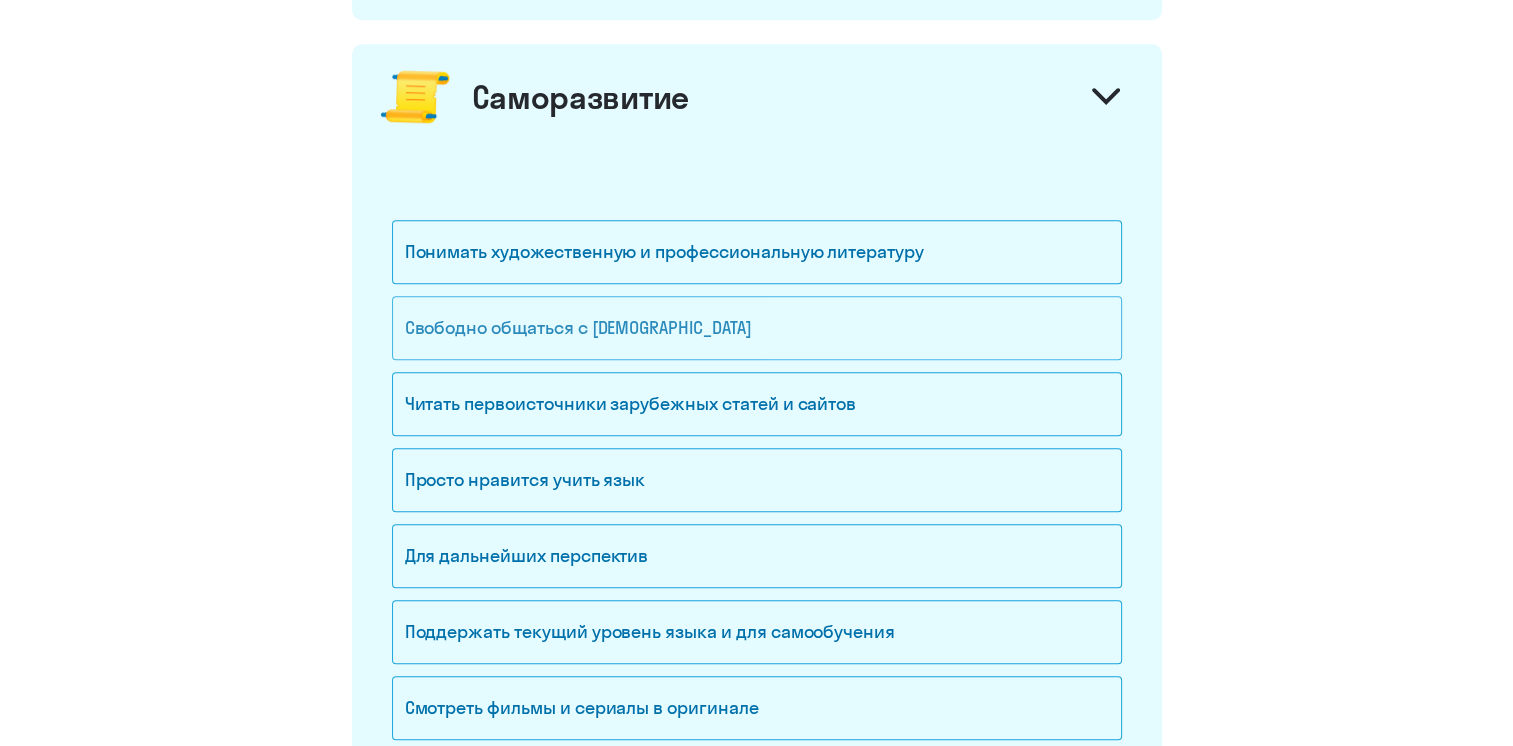 drag, startPoint x: 829, startPoint y: 266, endPoint x: 789, endPoint y: 313, distance: 61.7171 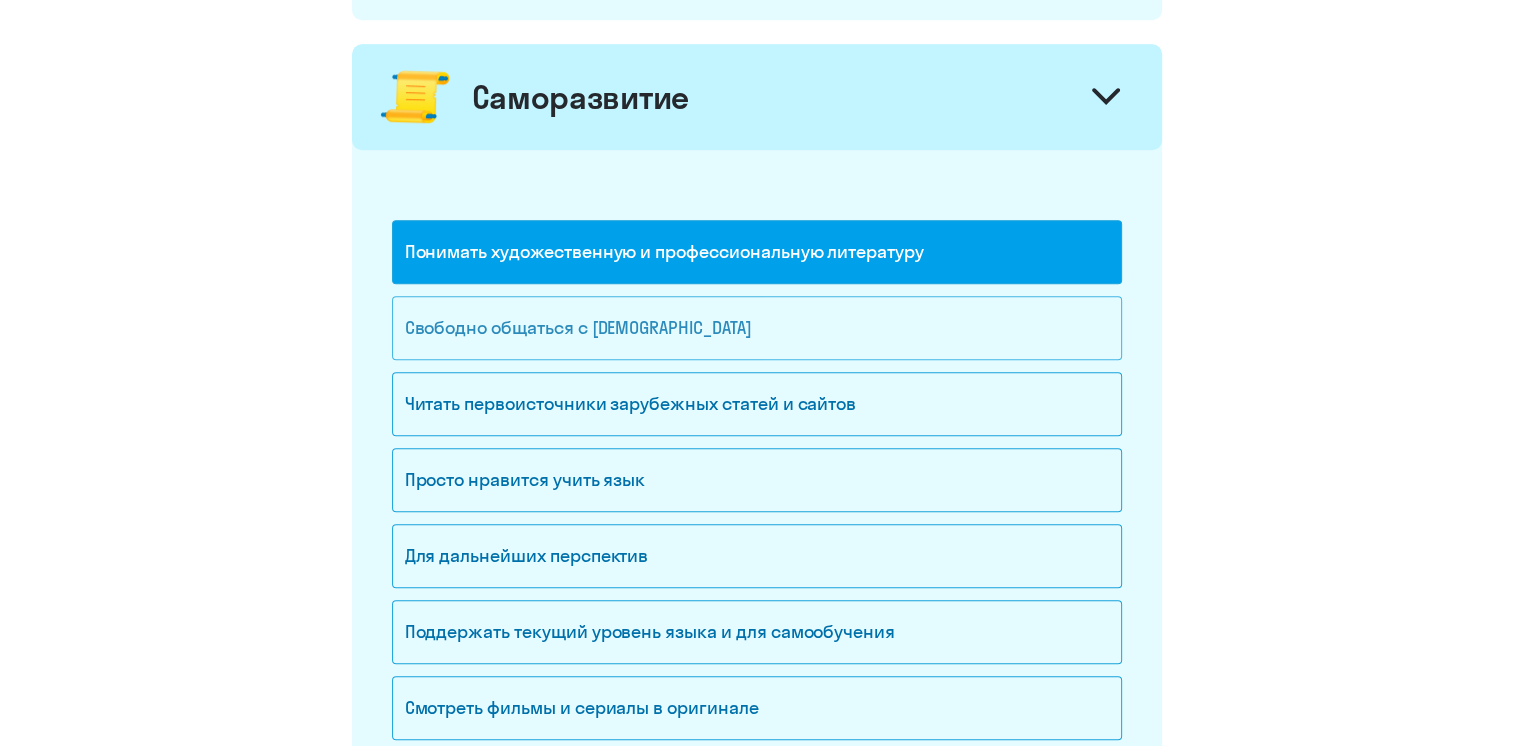 click on "Свободно общаться с [DEMOGRAPHIC_DATA]" 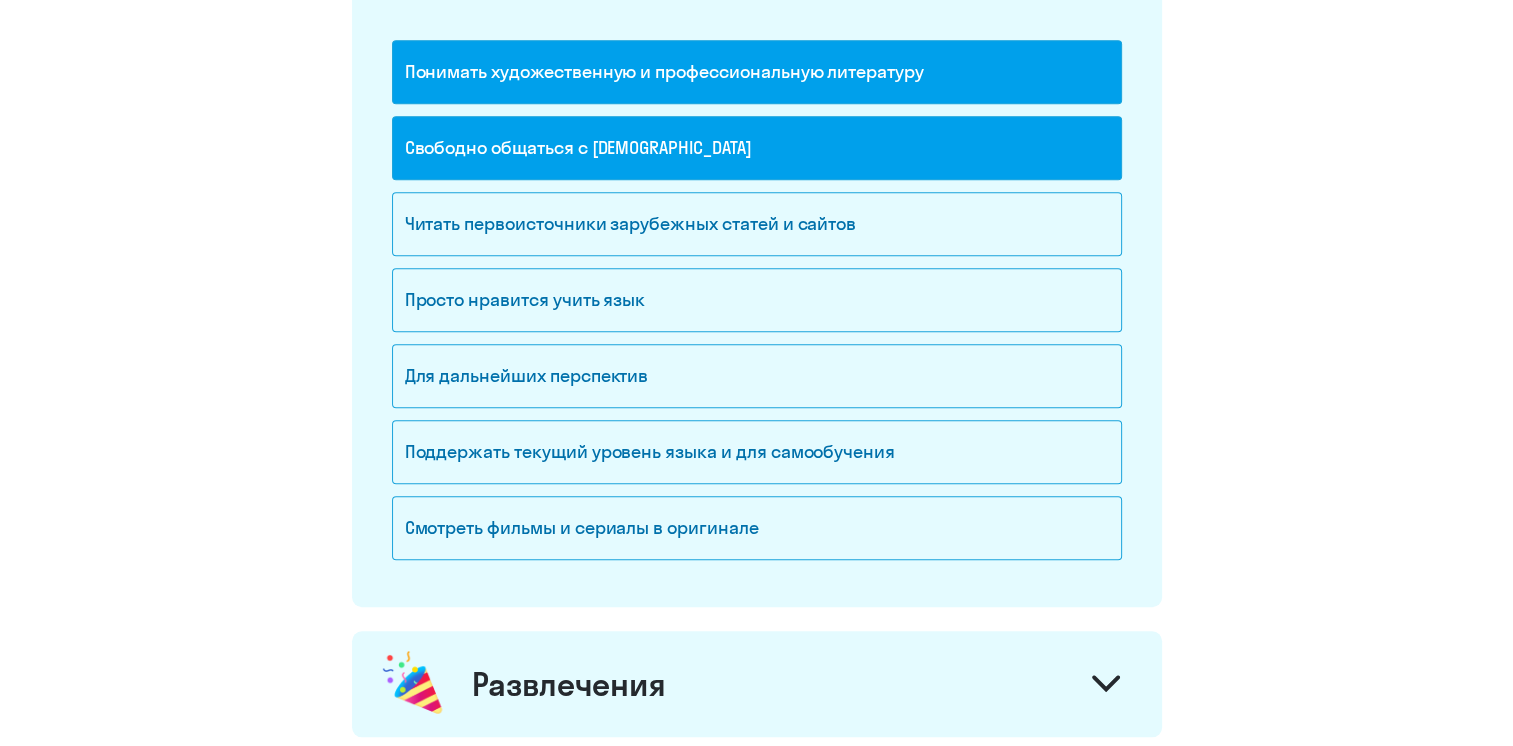 scroll, scrollTop: 1700, scrollLeft: 0, axis: vertical 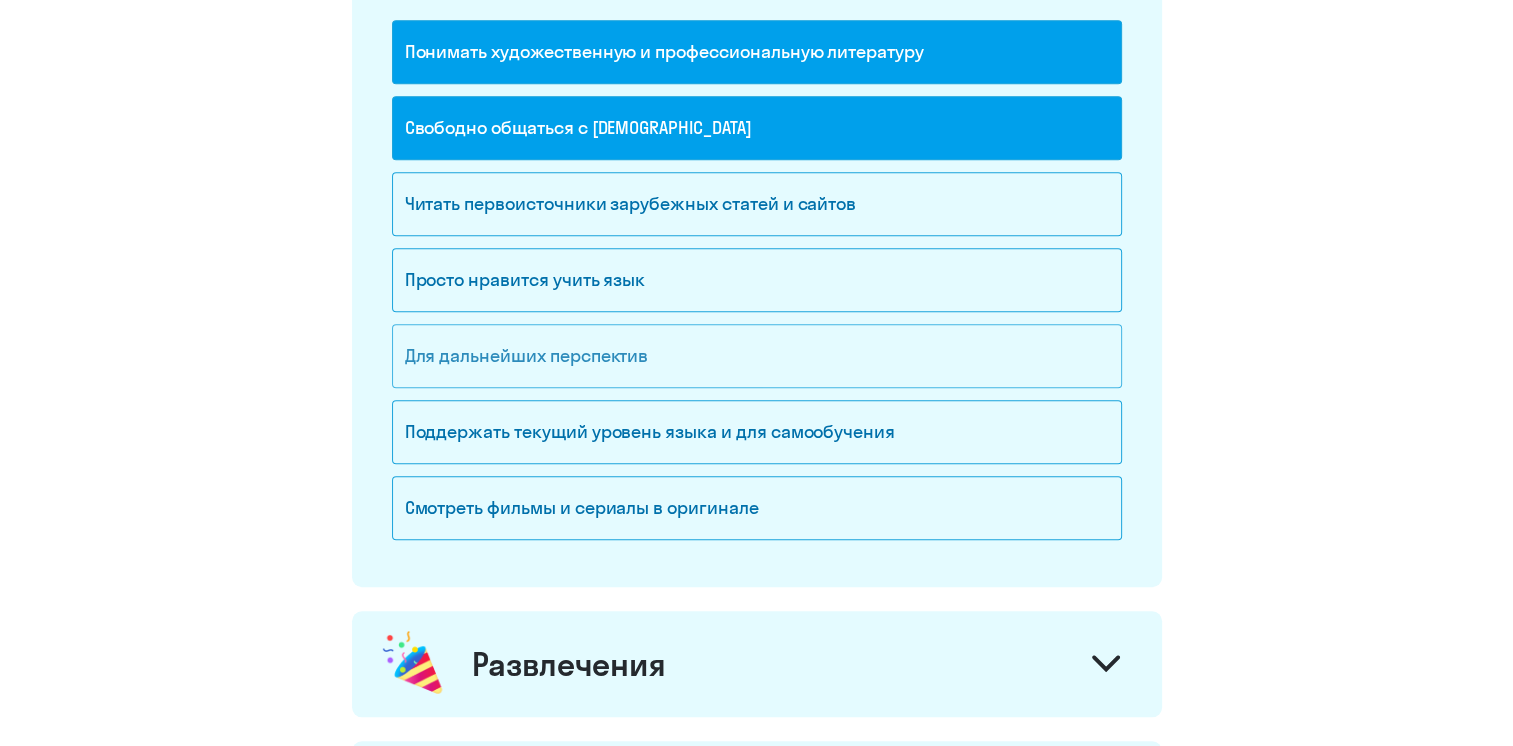 click on "Для дальнейших перспектив" 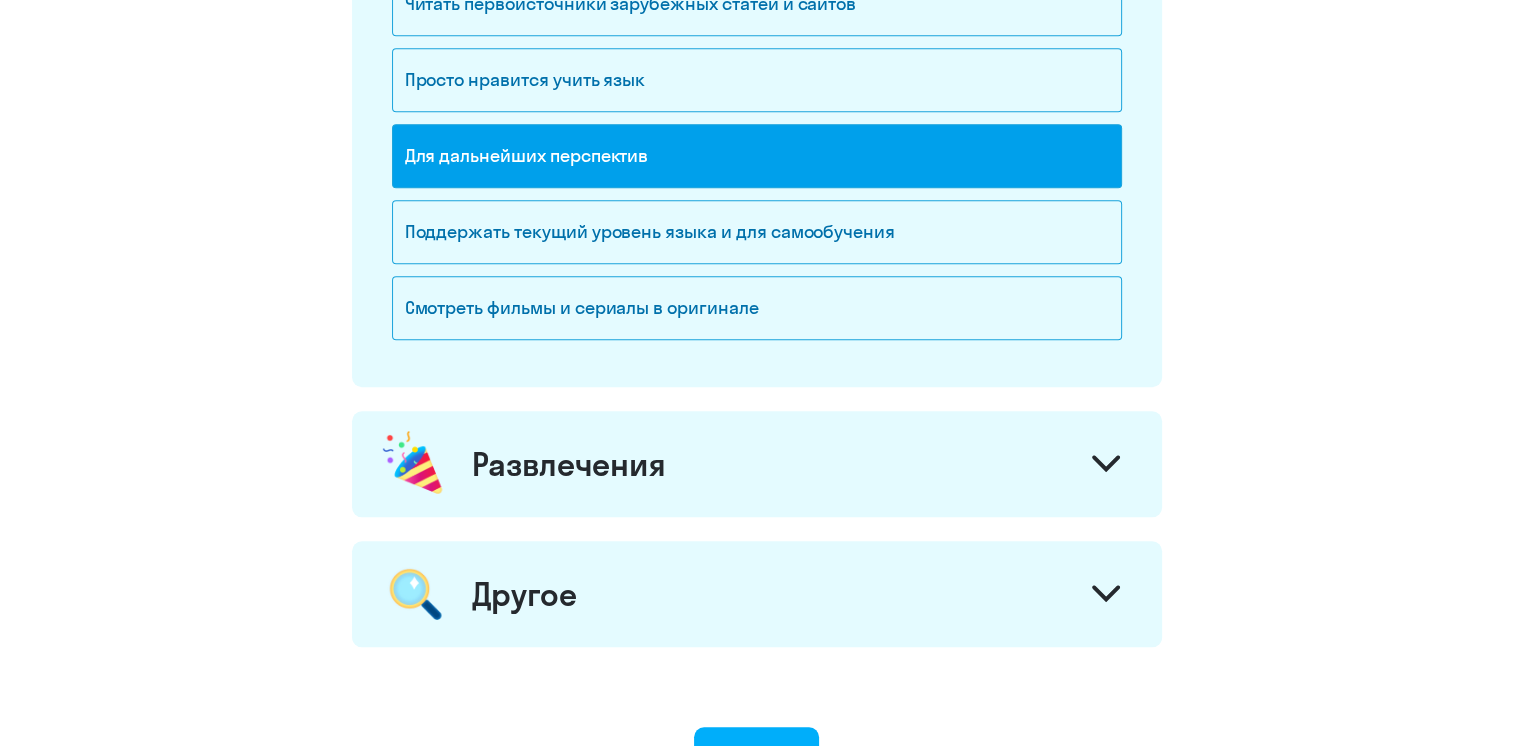 click on "Развлечения" 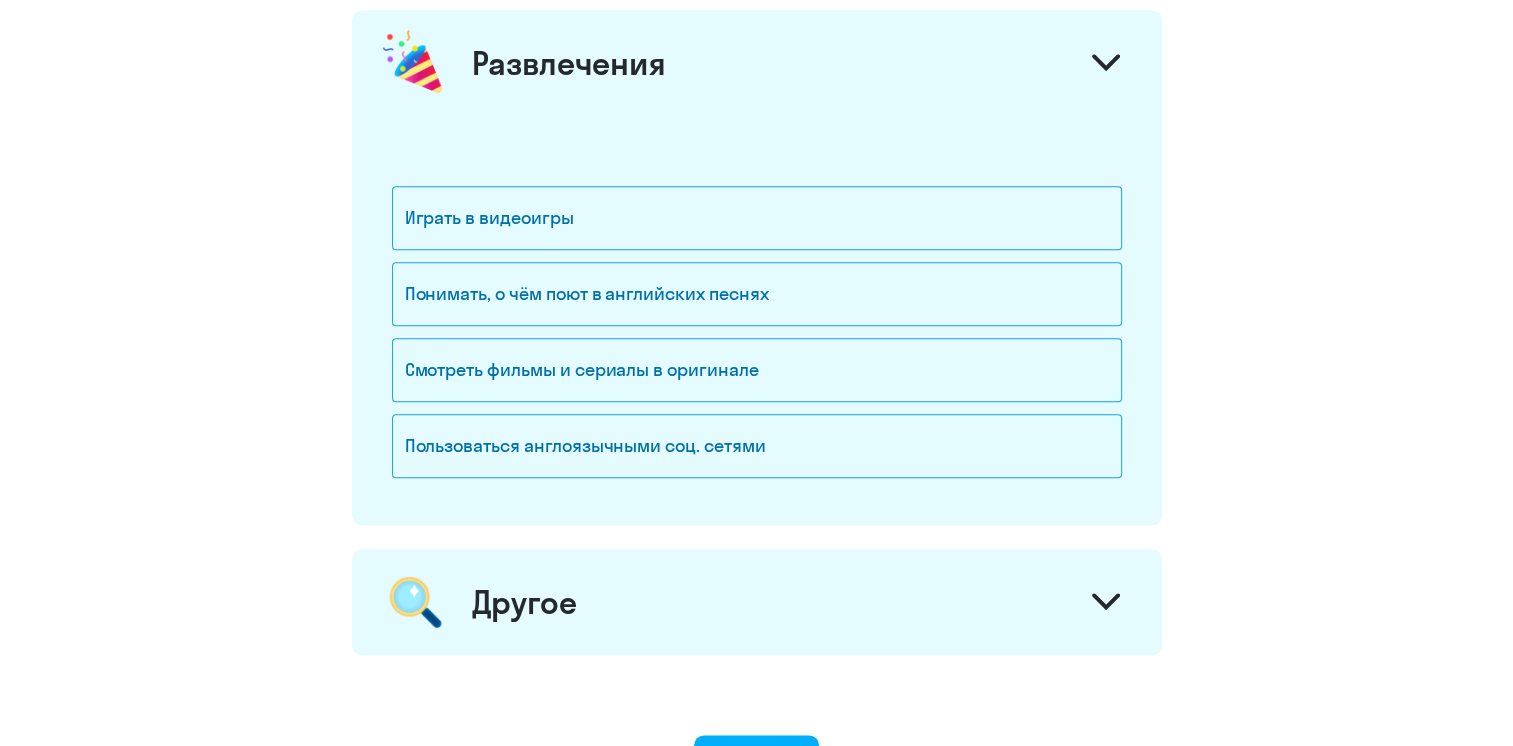 scroll, scrollTop: 2400, scrollLeft: 0, axis: vertical 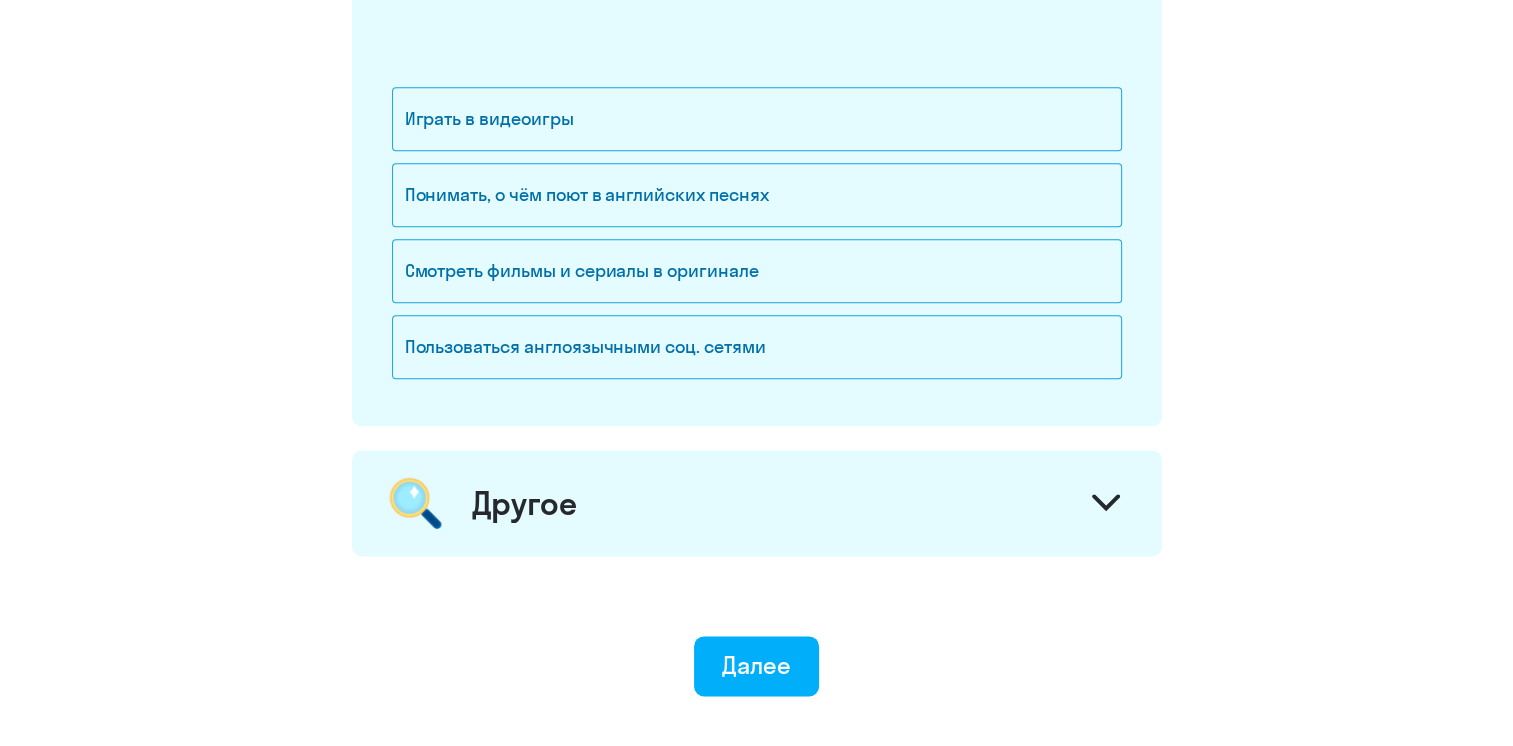 click on "Другое" 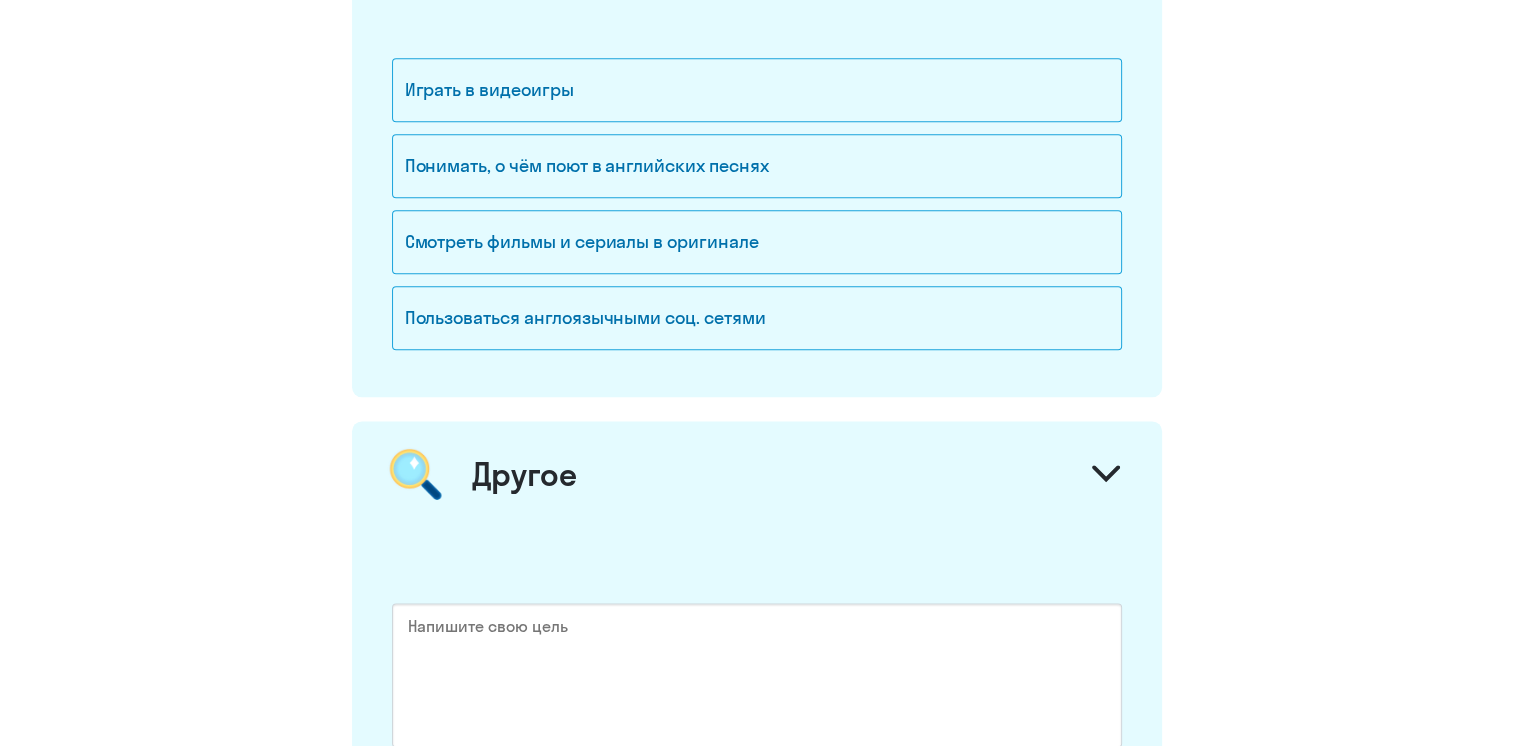 scroll, scrollTop: 2300, scrollLeft: 0, axis: vertical 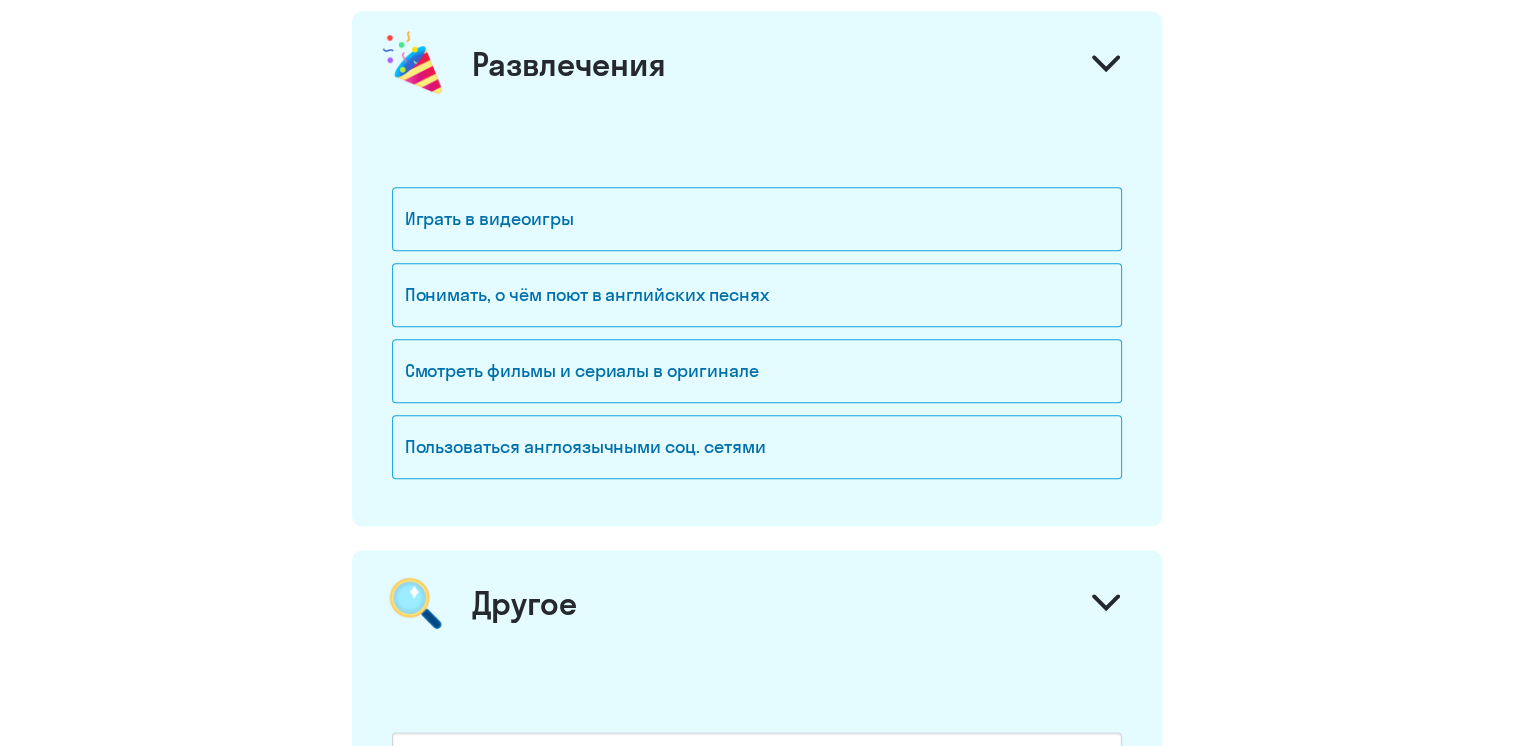click on "Другое" 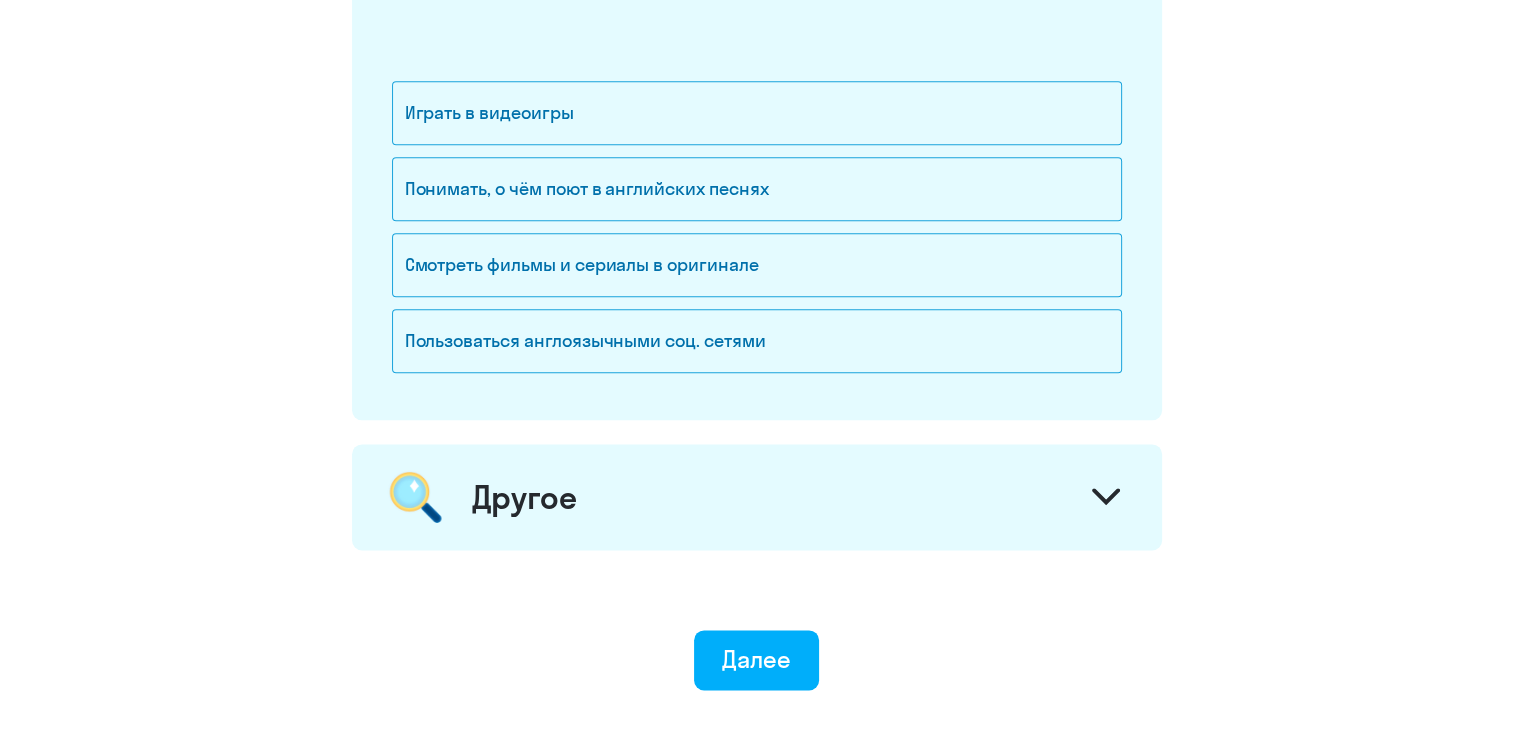 scroll, scrollTop: 2532, scrollLeft: 0, axis: vertical 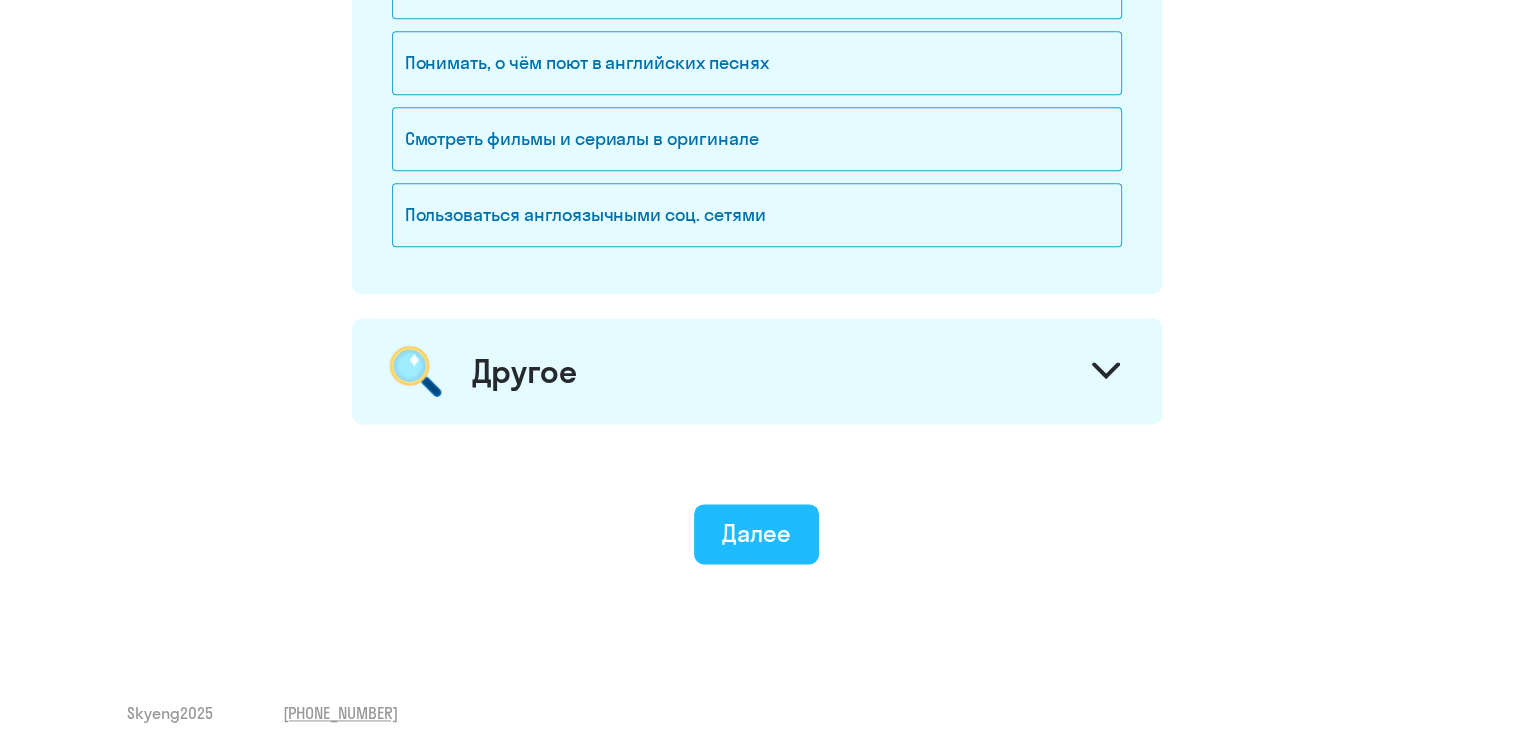 click on "Далее" 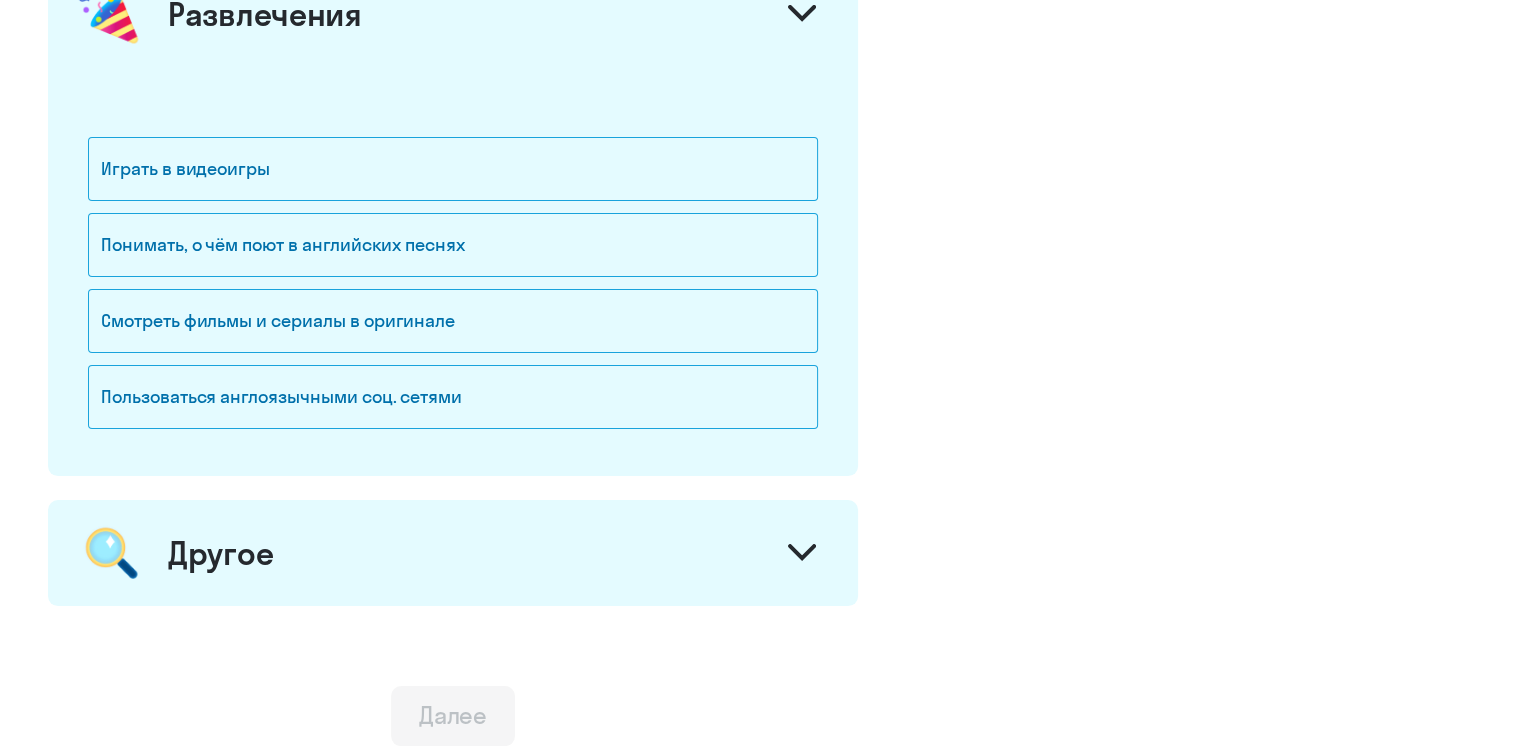 scroll, scrollTop: 0, scrollLeft: 0, axis: both 